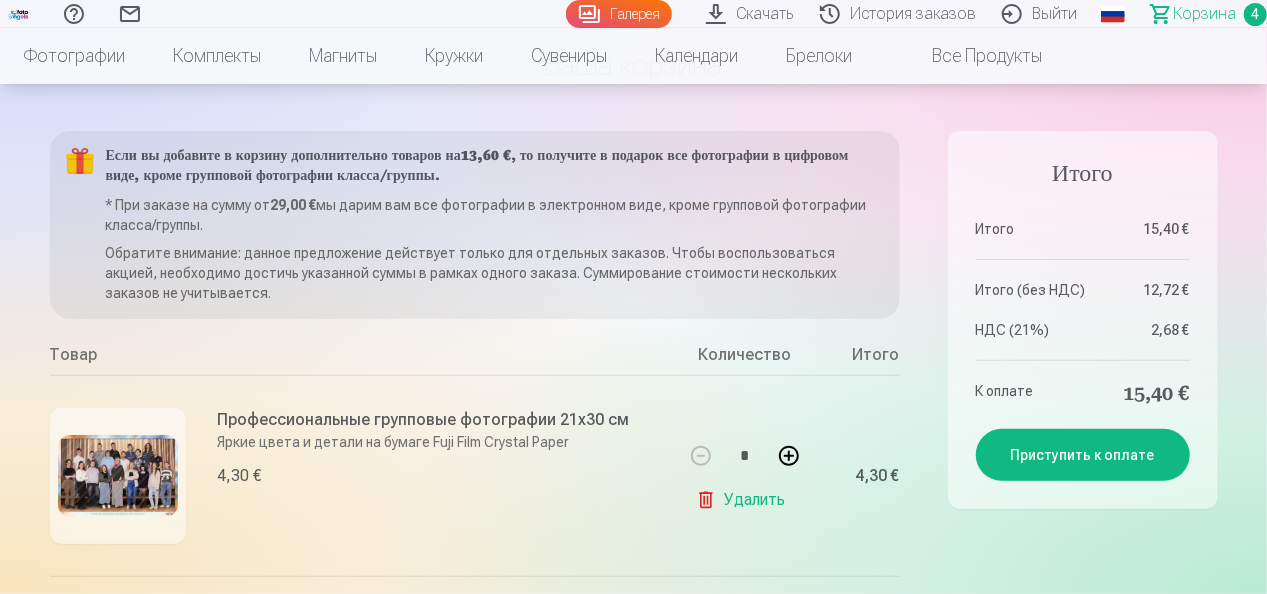 scroll, scrollTop: 141, scrollLeft: 0, axis: vertical 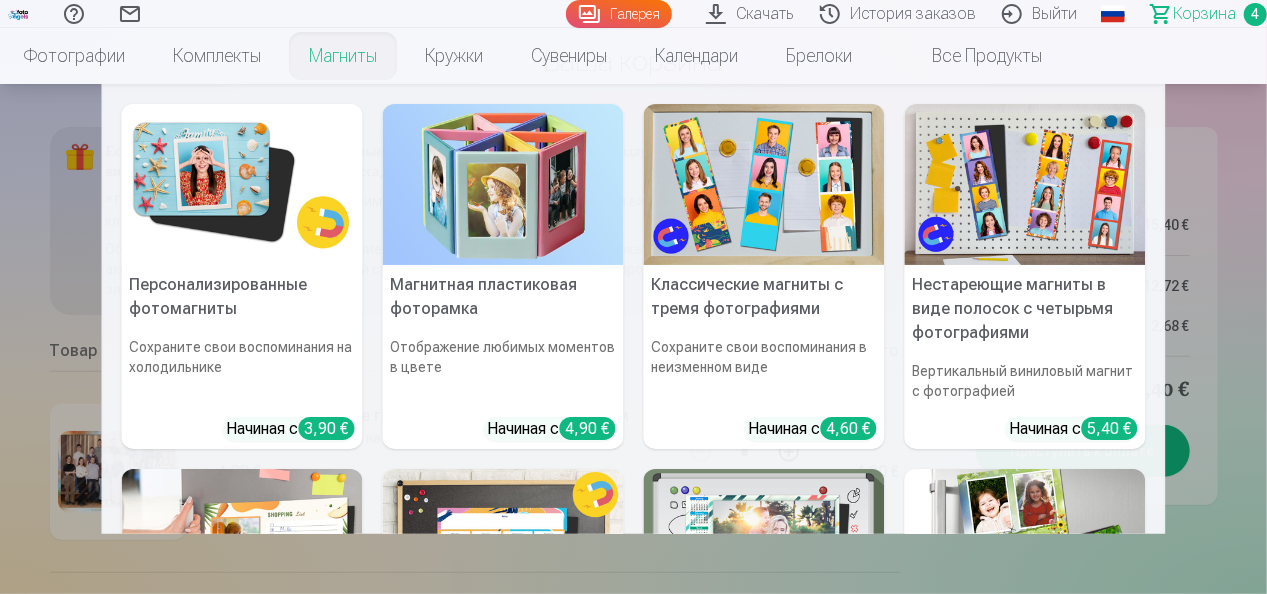 click on "Магниты" at bounding box center [343, 56] 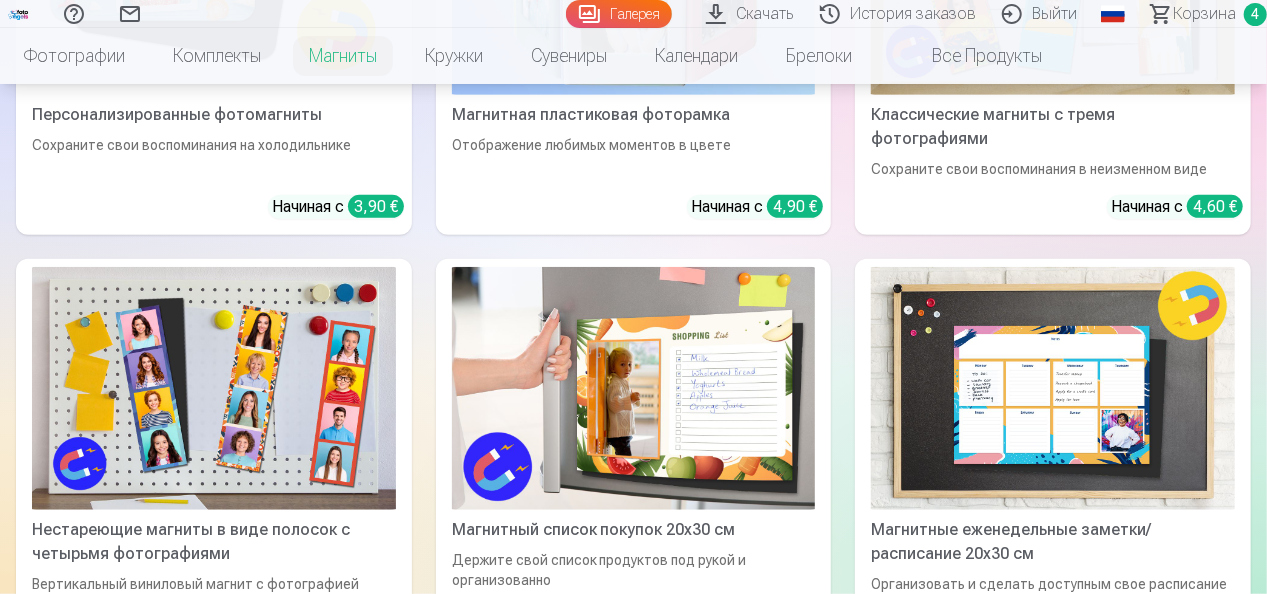 scroll, scrollTop: 538, scrollLeft: 0, axis: vertical 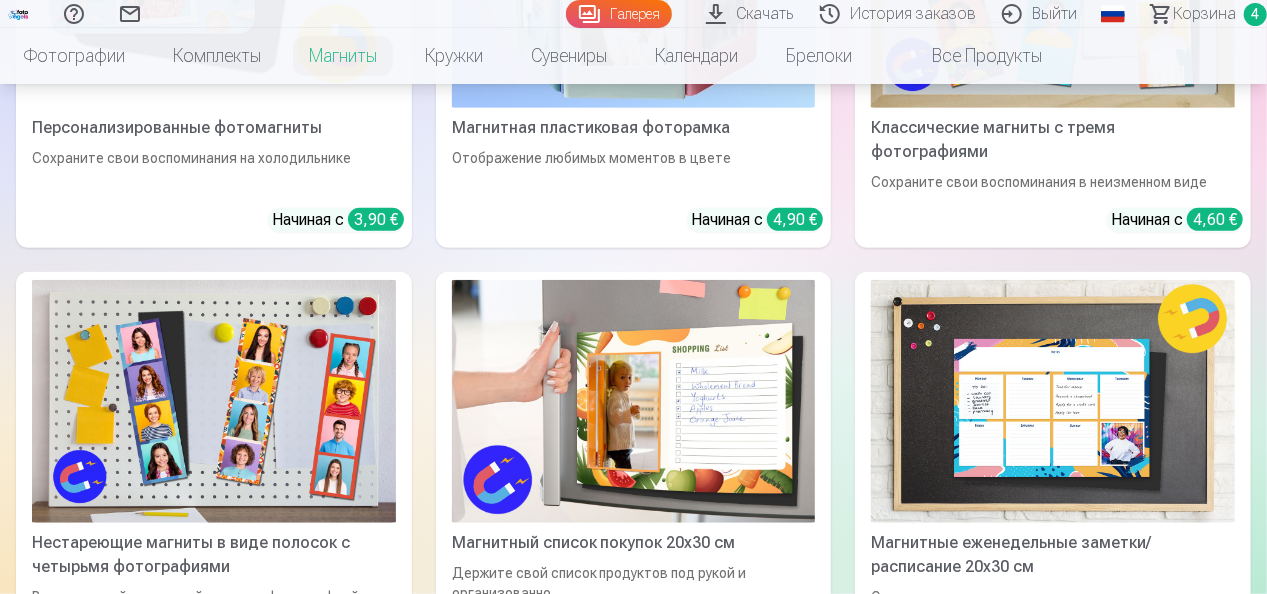 click on "Все продукты" at bounding box center (971, 56) 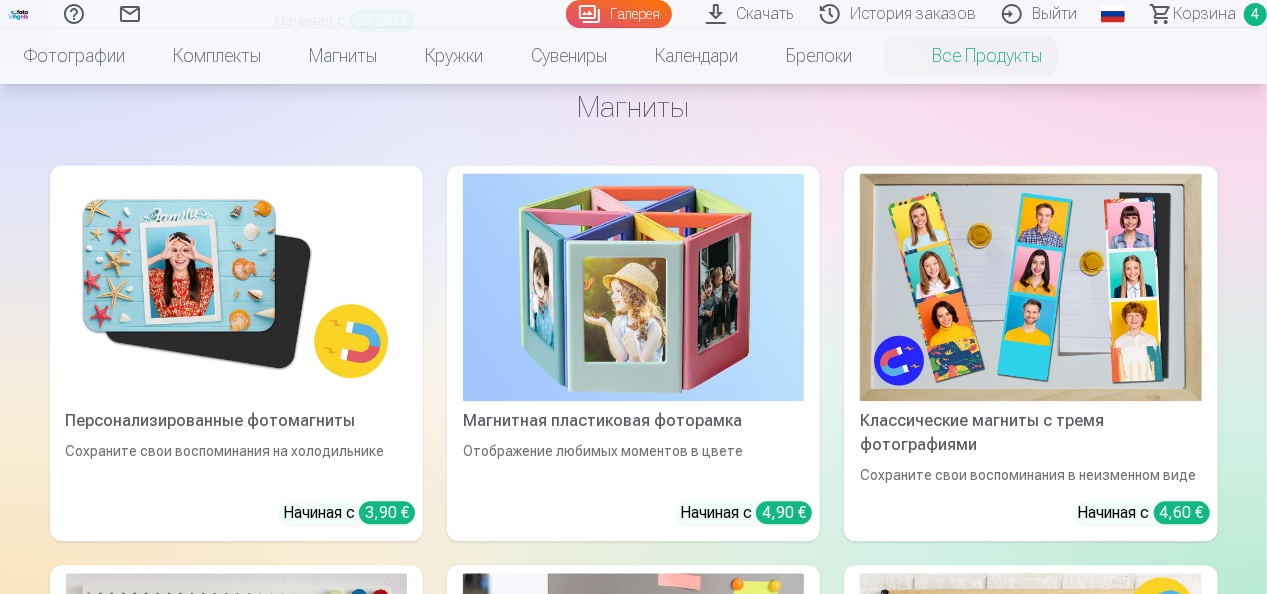 scroll, scrollTop: 1919, scrollLeft: 0, axis: vertical 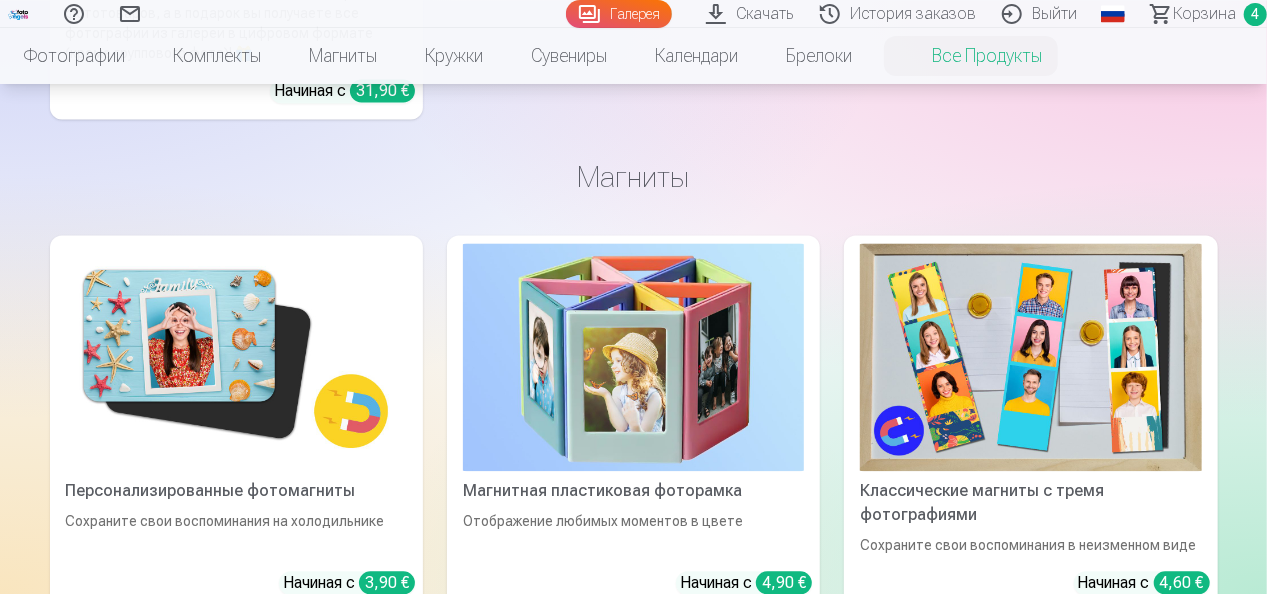 click on "Корзина 4" at bounding box center (1200, 14) 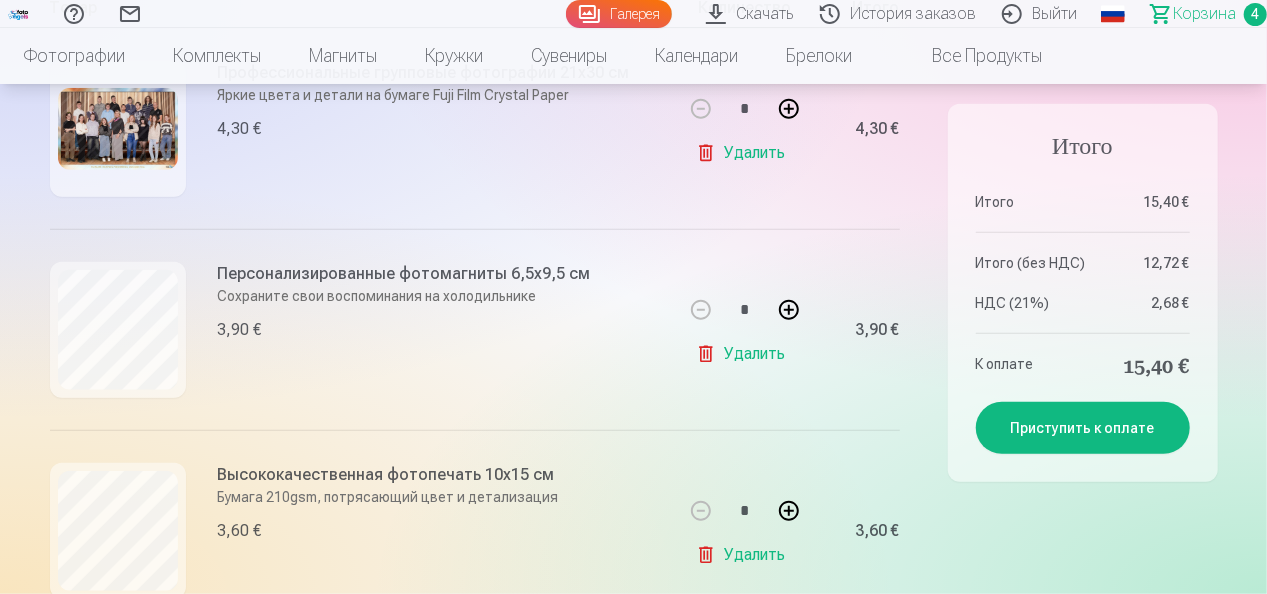 scroll, scrollTop: 485, scrollLeft: 0, axis: vertical 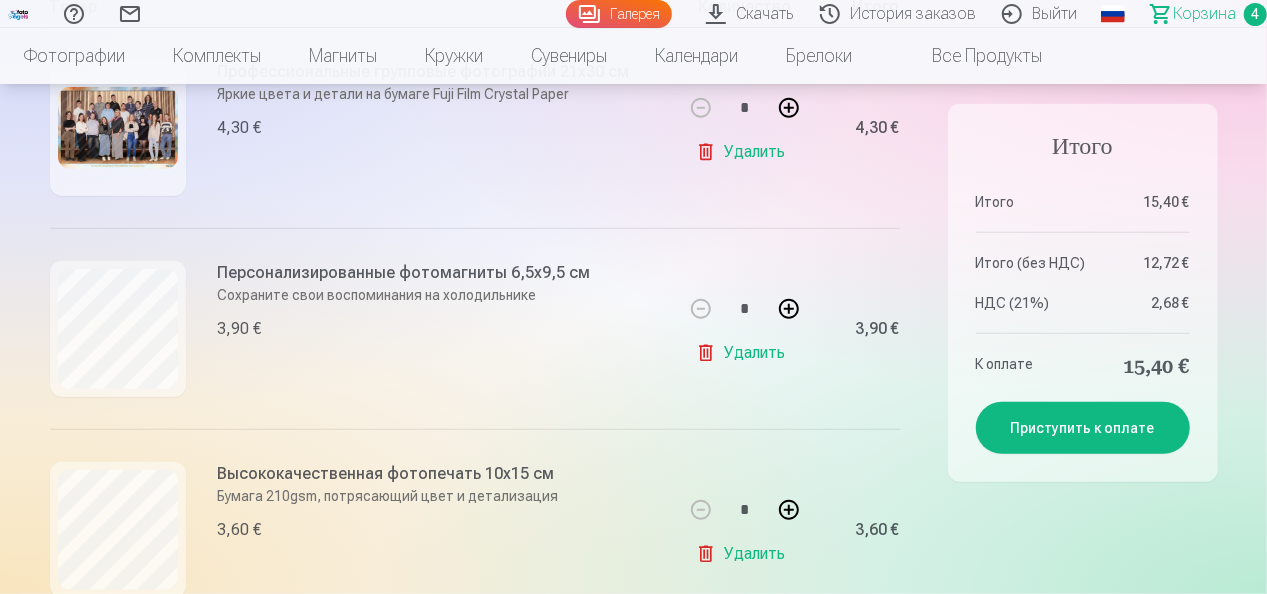 click at bounding box center (789, 309) 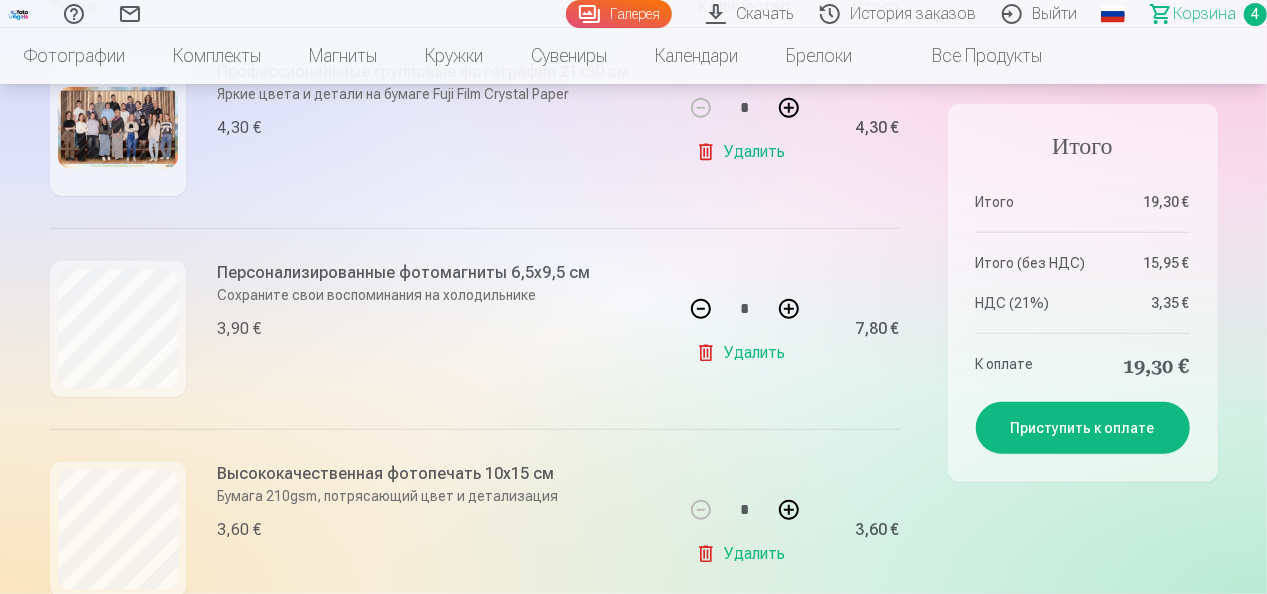 click on "* Удалить" at bounding box center (745, 328) 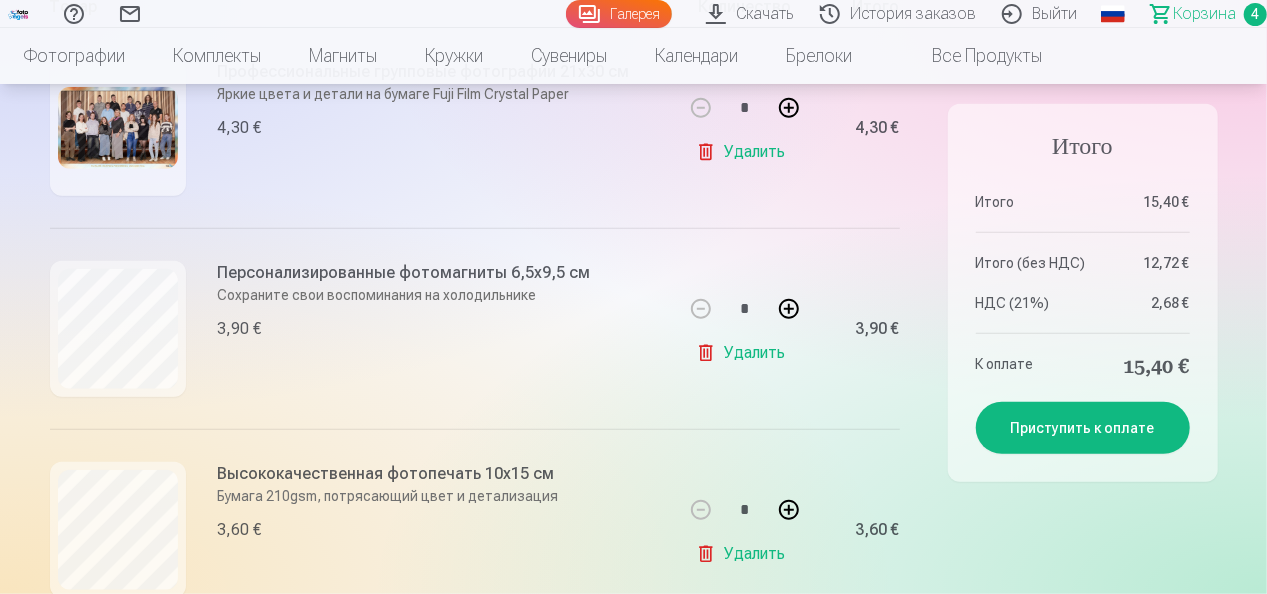 click at bounding box center (789, 309) 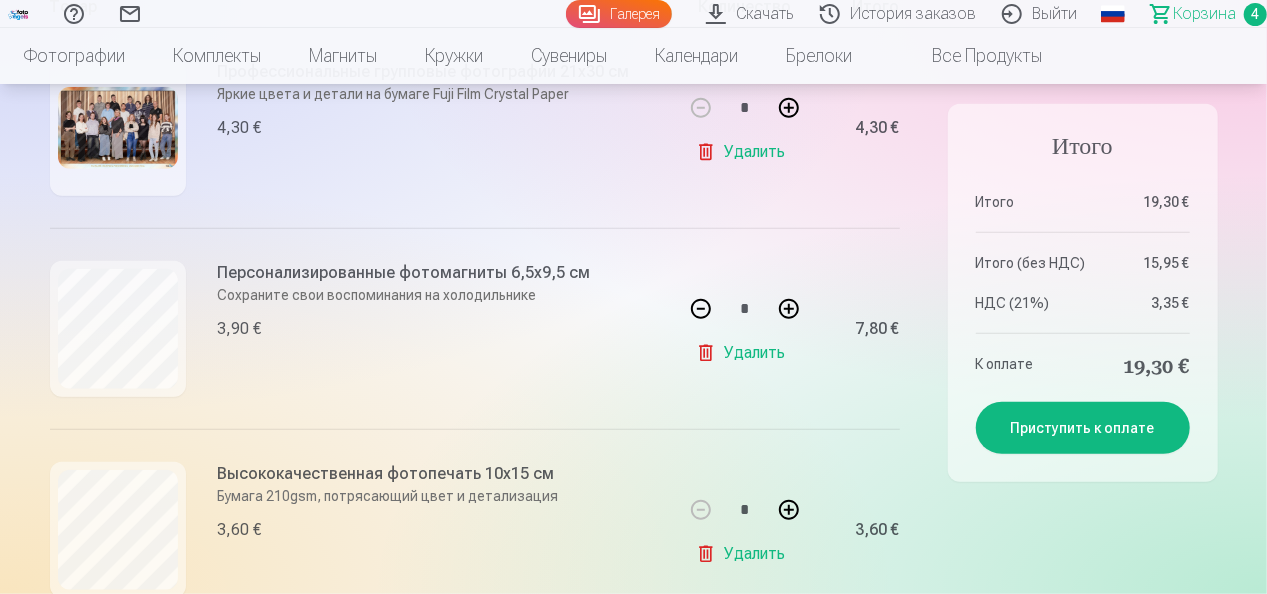 click at bounding box center (701, 309) 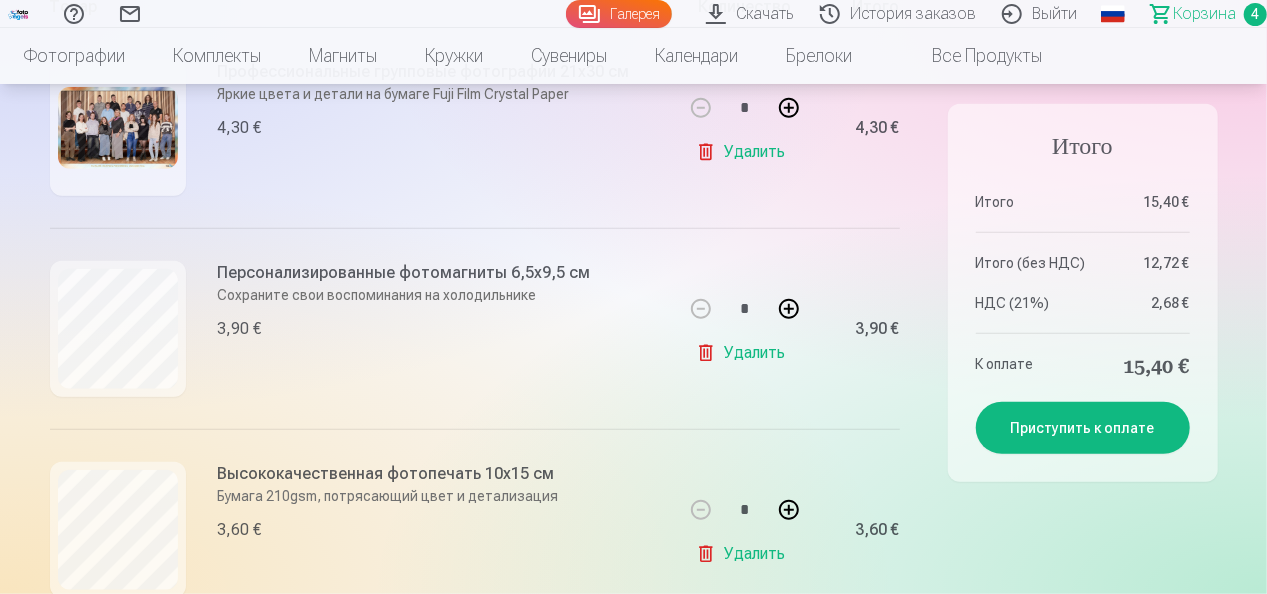 click on "Сохраните свои воспоминания на холодильнике" at bounding box center (404, 295) 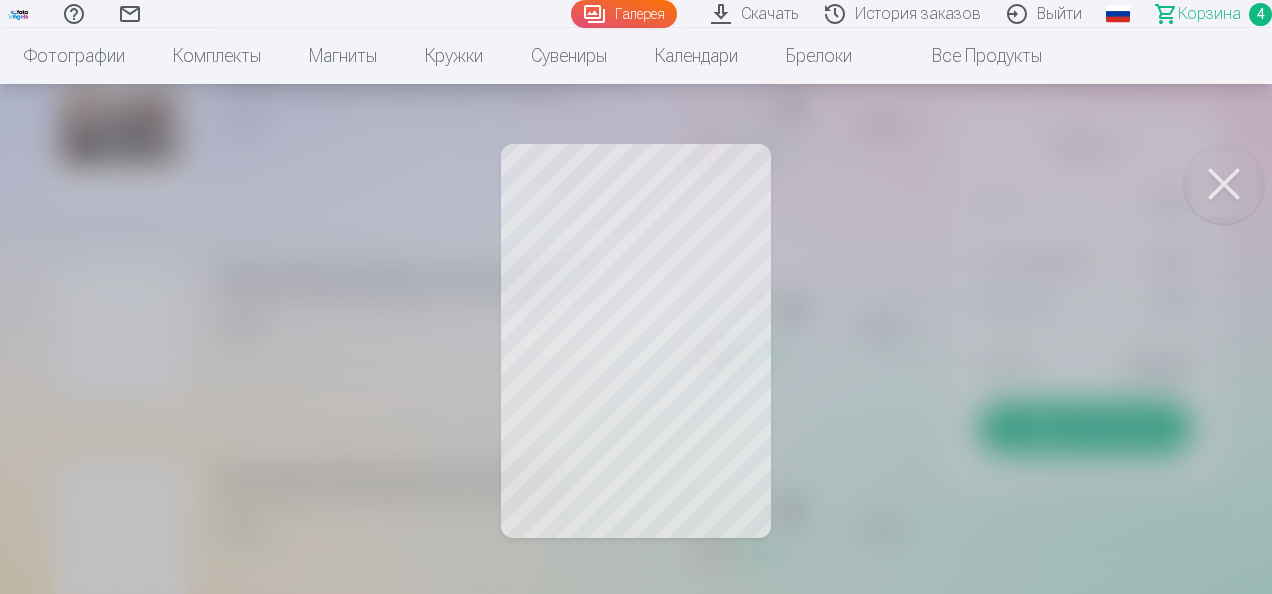 click at bounding box center (1224, 184) 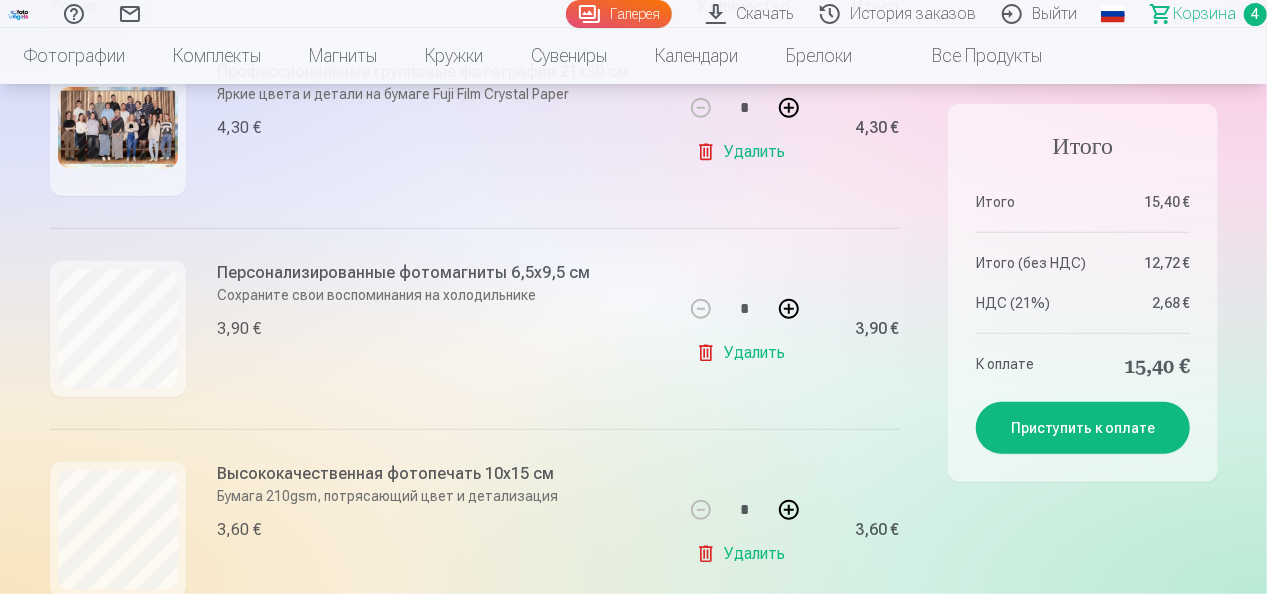 click on "Ваша корзина Если вы добавите в корзину дополнительно товаров на 13,60 € , то получите в подарок все фотографии в цифровом виде, кроме групповой фотографии класса/группы. * При заказе на сумму от 29,00 € мы дарим вам все фотографии в электронном виде, кроме групповой фотографии класса/группы. Обратите внимание: данное предложение действует только для отдельных заказов. Чтобы воспользоваться акцией, необходимо достичь указанной суммы в рамках одного заказа. Суммирование стоимости нескольких заказов не учитывается. Товар Количество Итого 4,30 € * Удалить * *" at bounding box center [634, 3985] 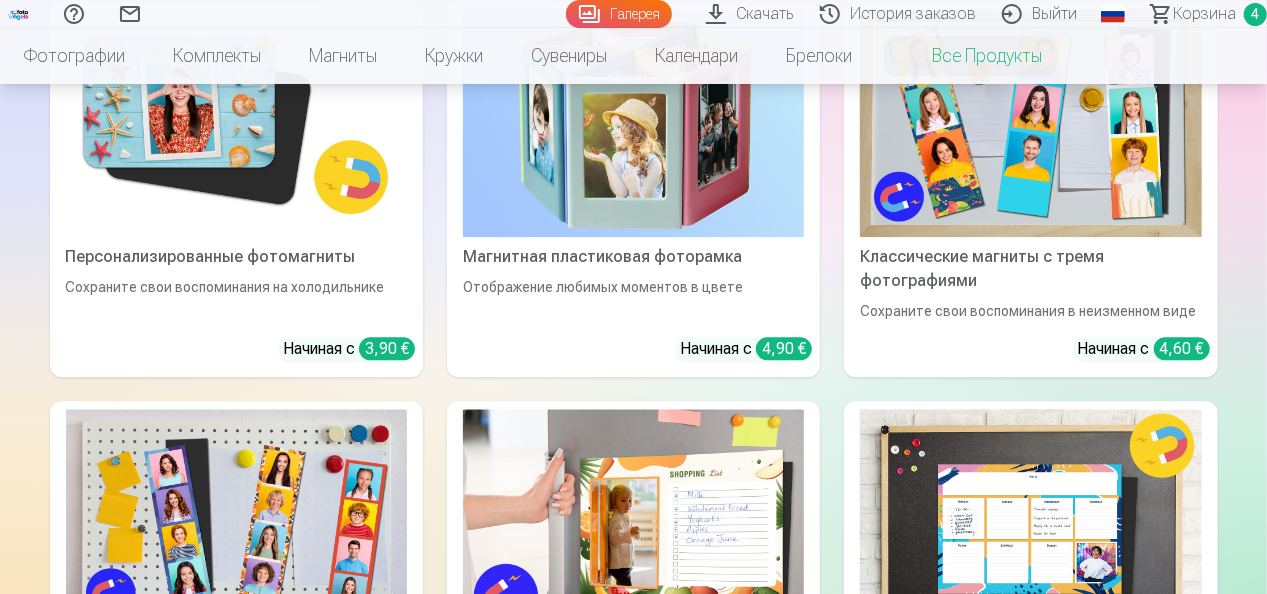 scroll, scrollTop: 2154, scrollLeft: 0, axis: vertical 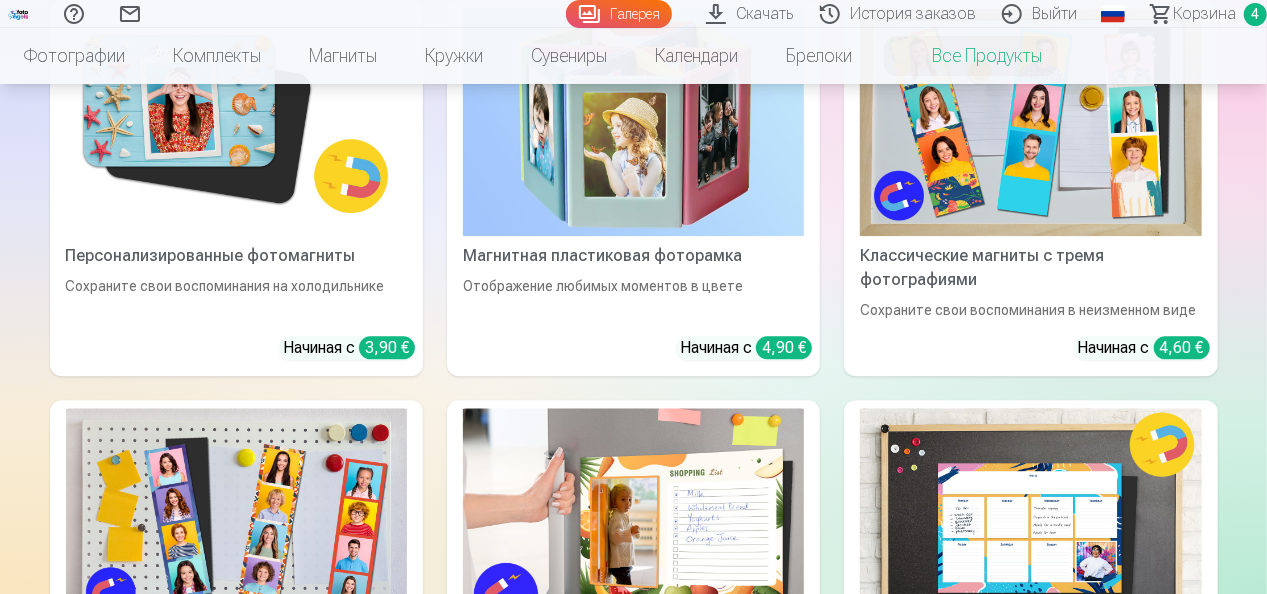 click on "Магнитная пластиковая фоторамка" at bounding box center (633, 256) 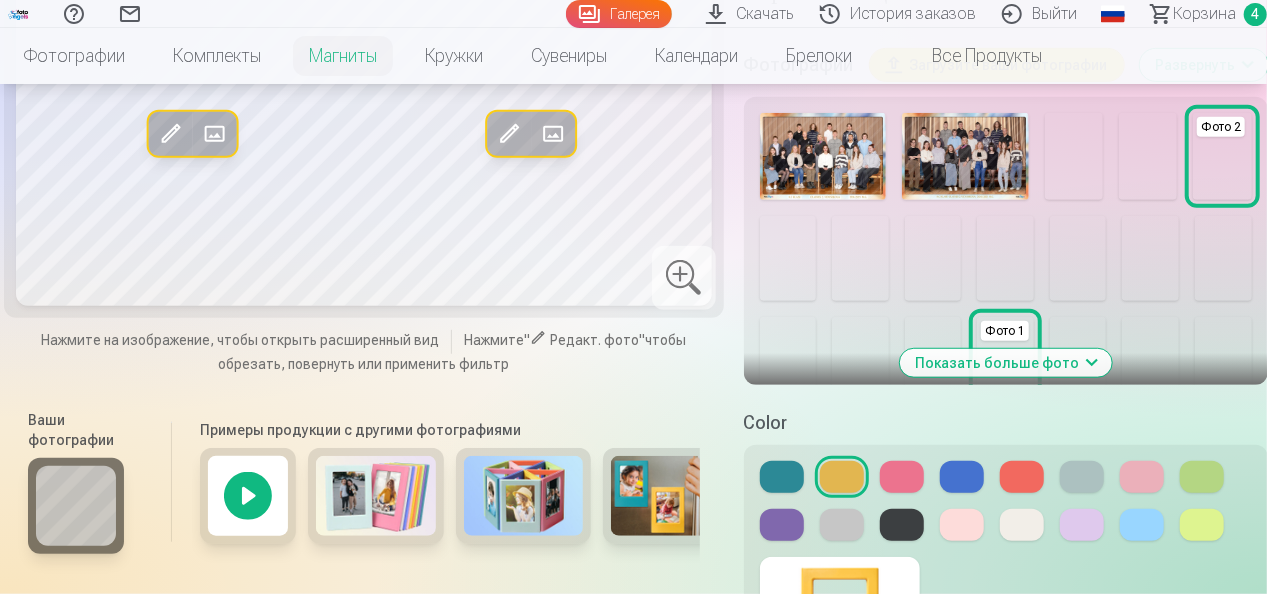 scroll, scrollTop: 544, scrollLeft: 0, axis: vertical 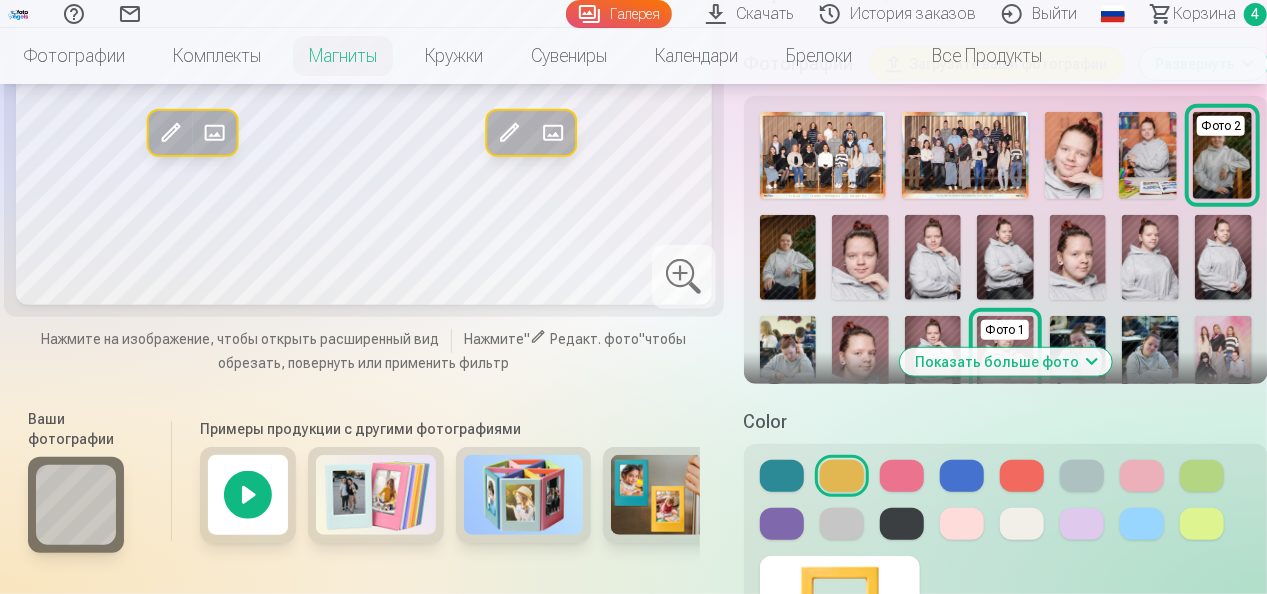 click at bounding box center [1148, 155] 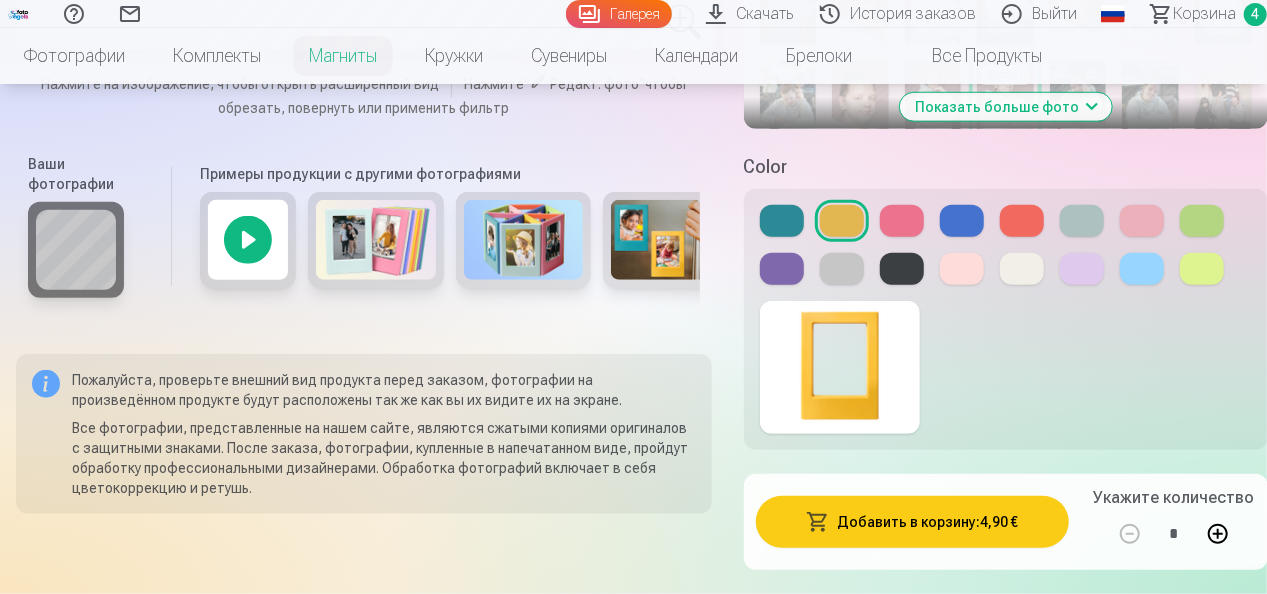 scroll, scrollTop: 797, scrollLeft: 0, axis: vertical 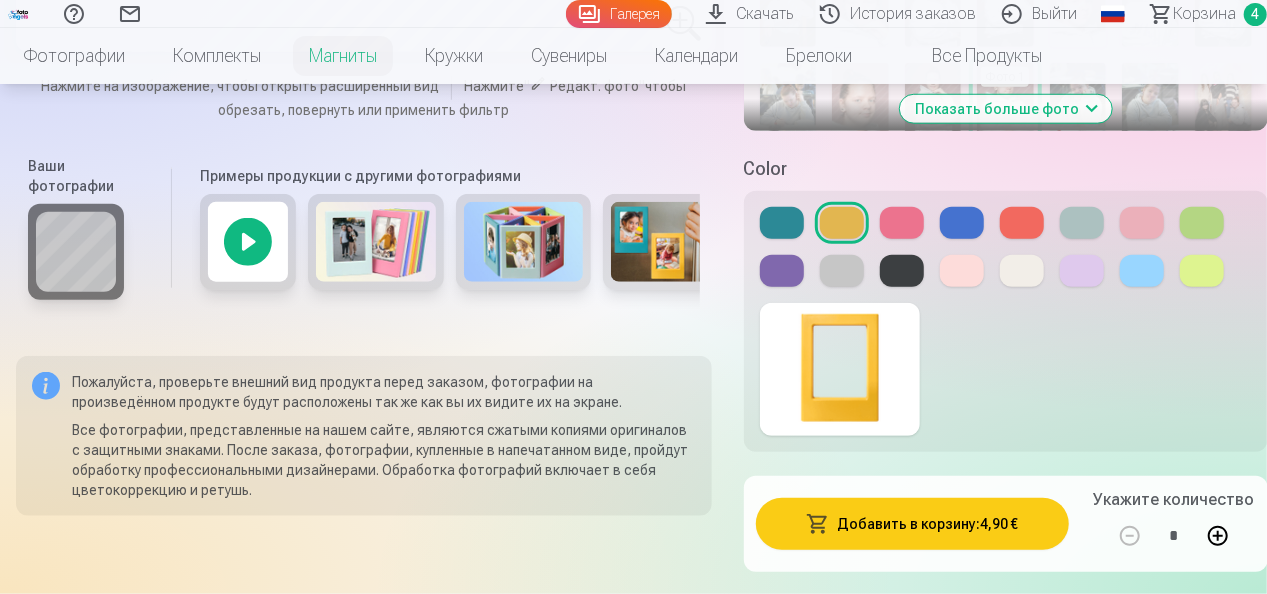click at bounding box center (671, 242) 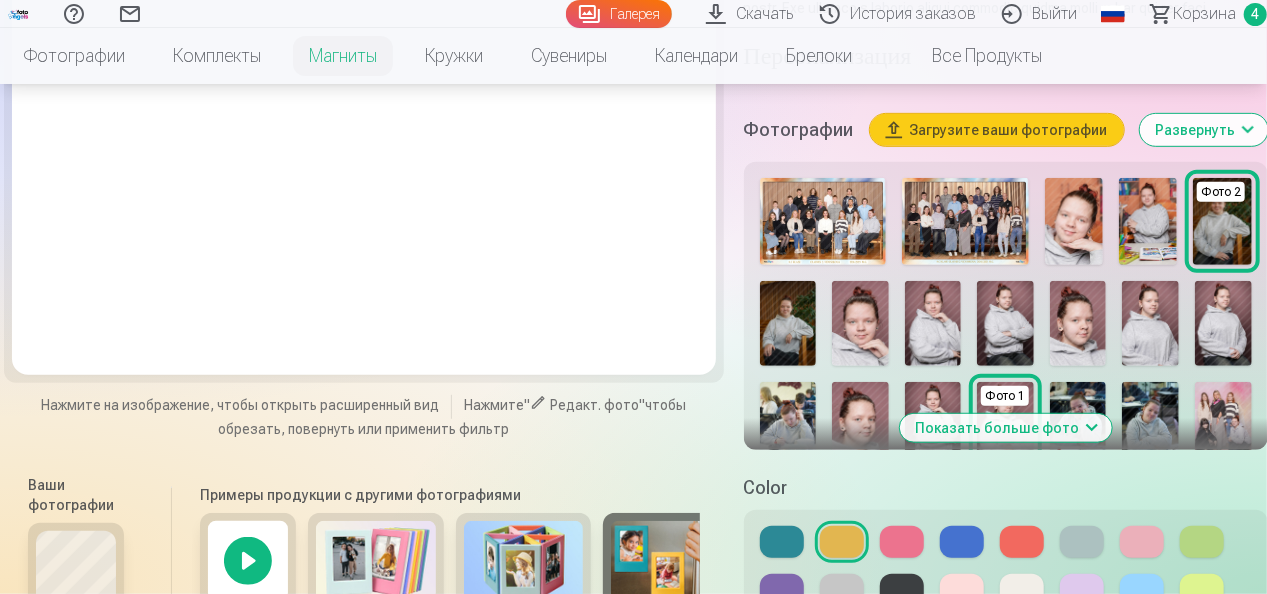 scroll, scrollTop: 479, scrollLeft: 0, axis: vertical 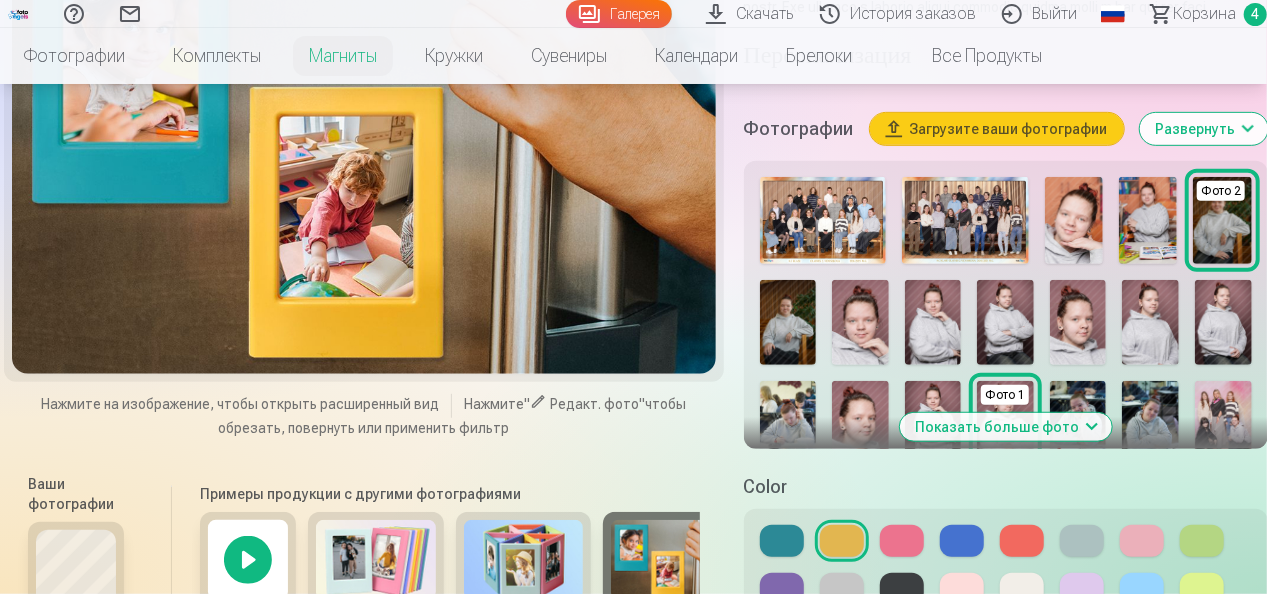 click on "Развернуть" at bounding box center [1204, 129] 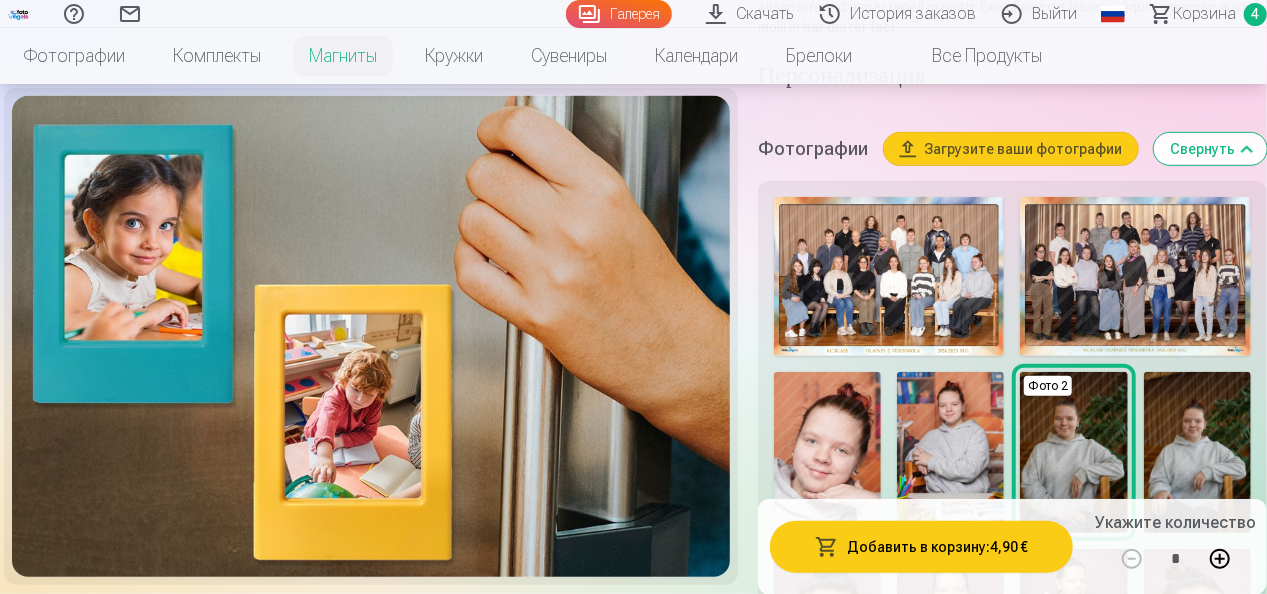 click on "Свернуть" at bounding box center [1210, 149] 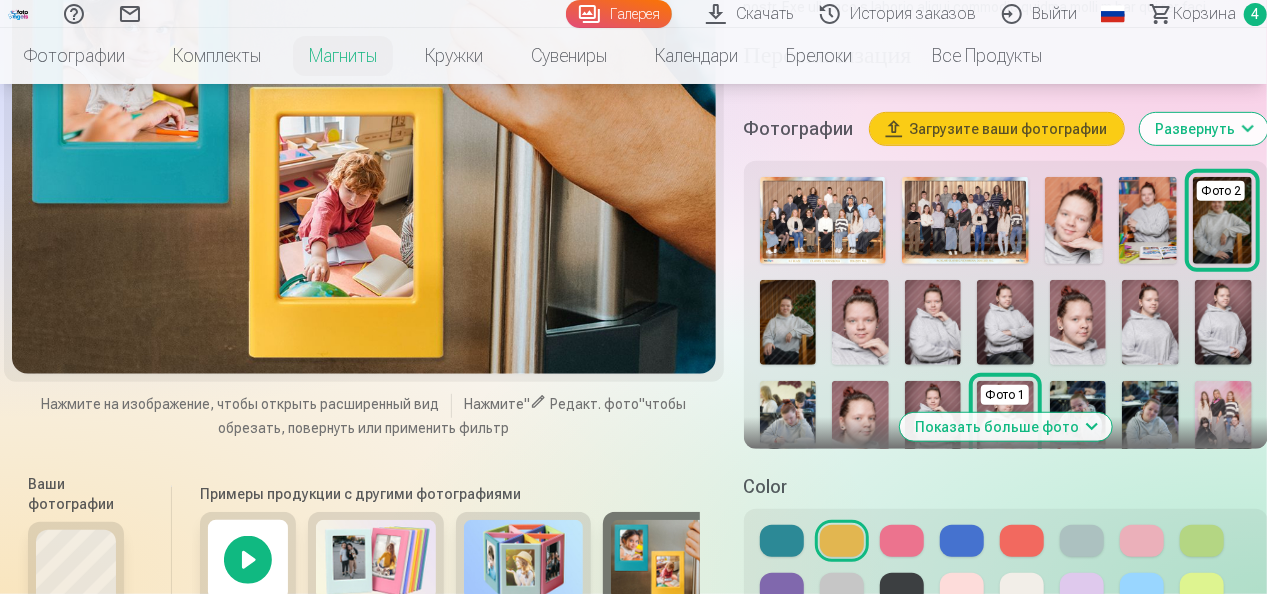 scroll, scrollTop: 495, scrollLeft: 0, axis: vertical 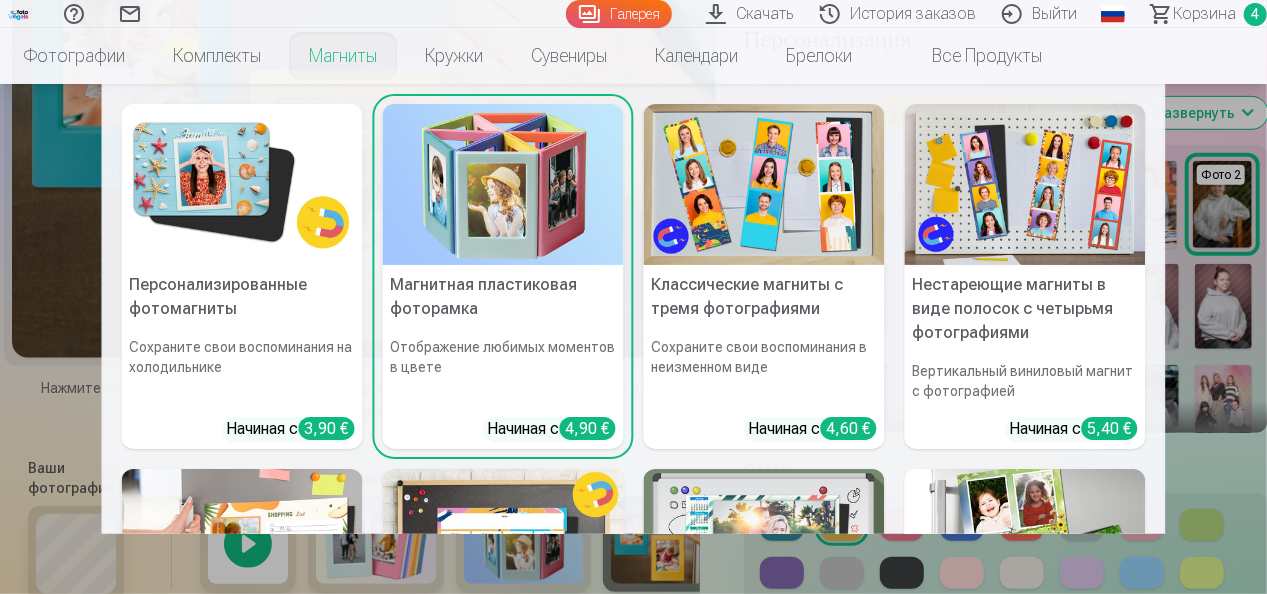 click on "Магниты" at bounding box center [343, 56] 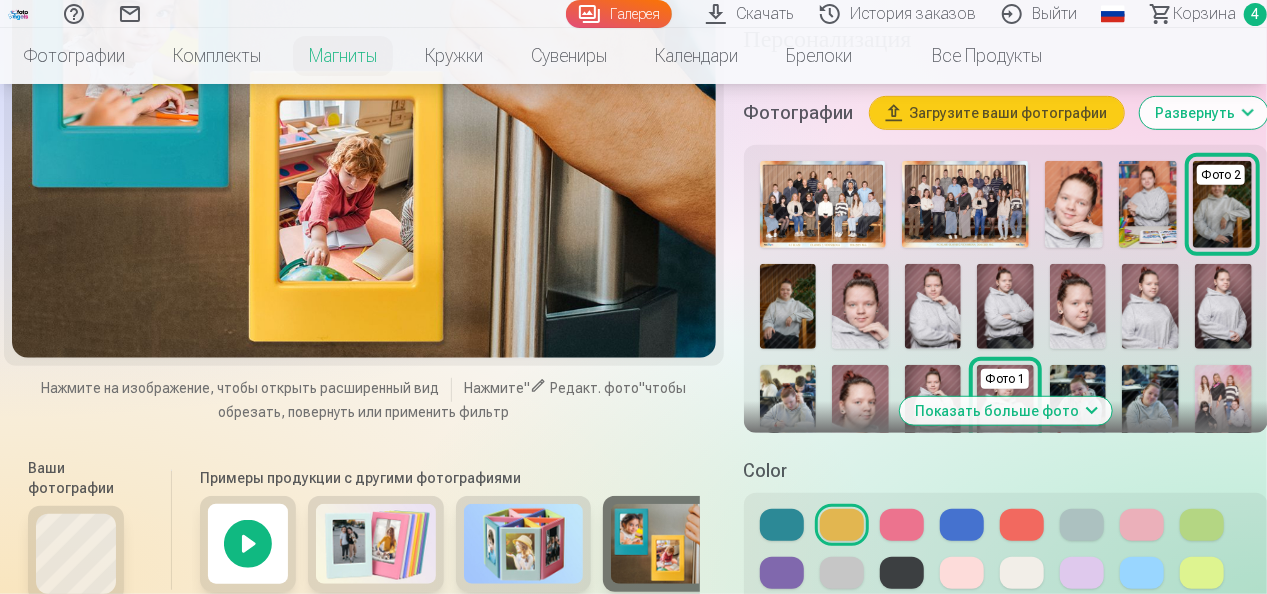scroll, scrollTop: 0, scrollLeft: 0, axis: both 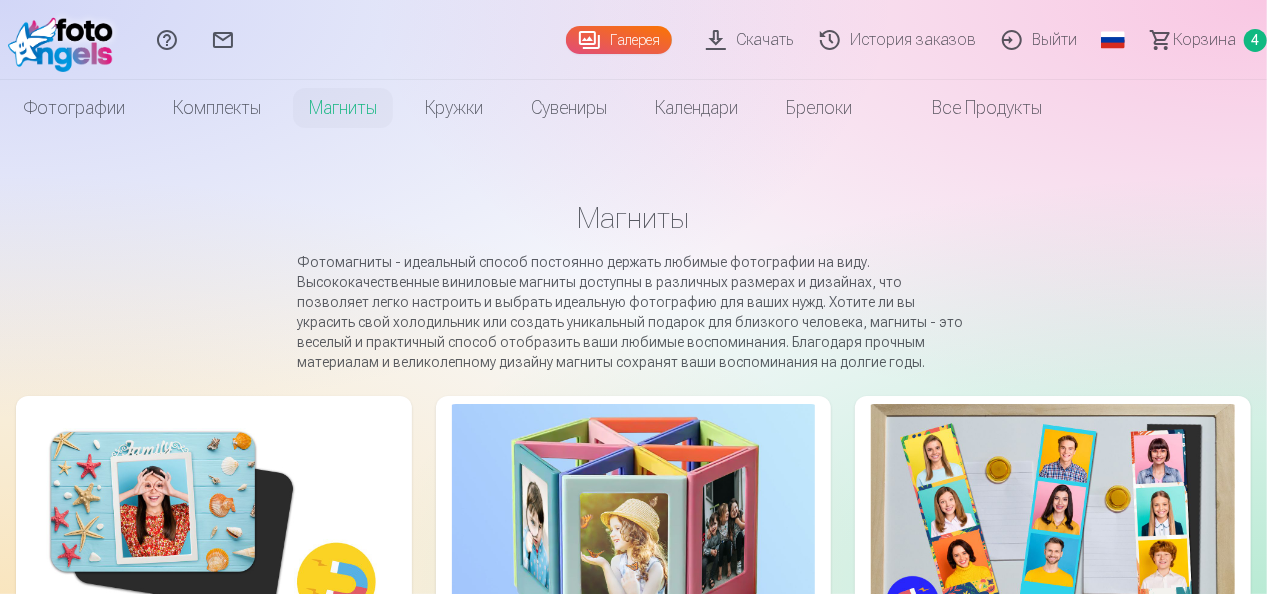 click on "Корзина" at bounding box center (1204, 40) 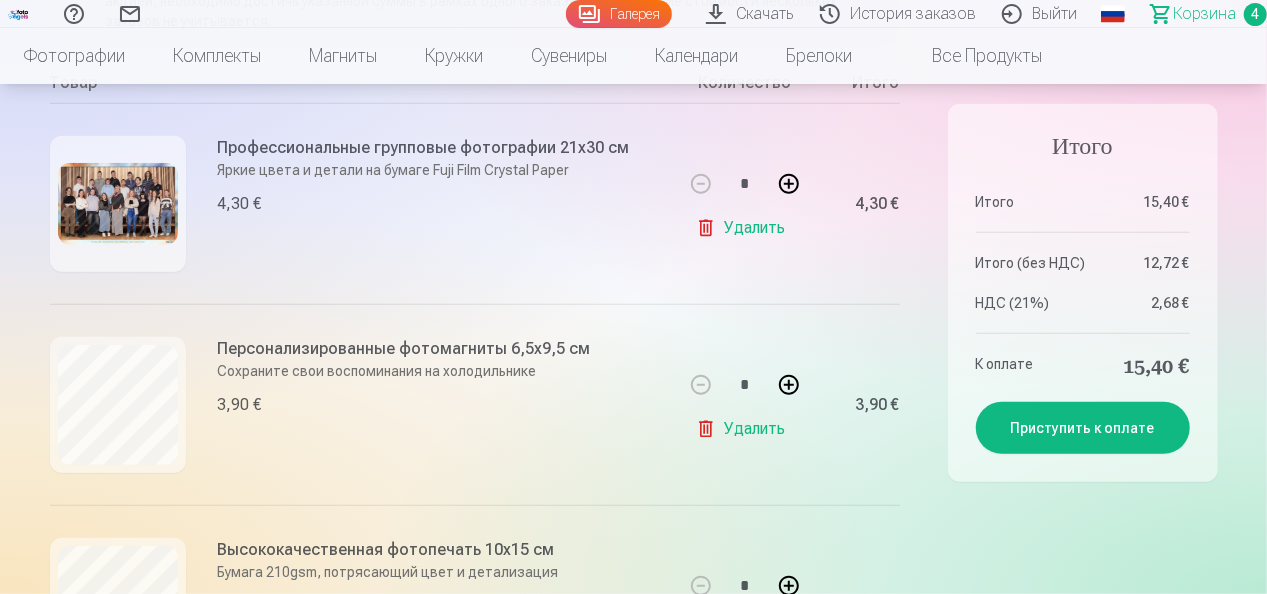 scroll, scrollTop: 410, scrollLeft: 0, axis: vertical 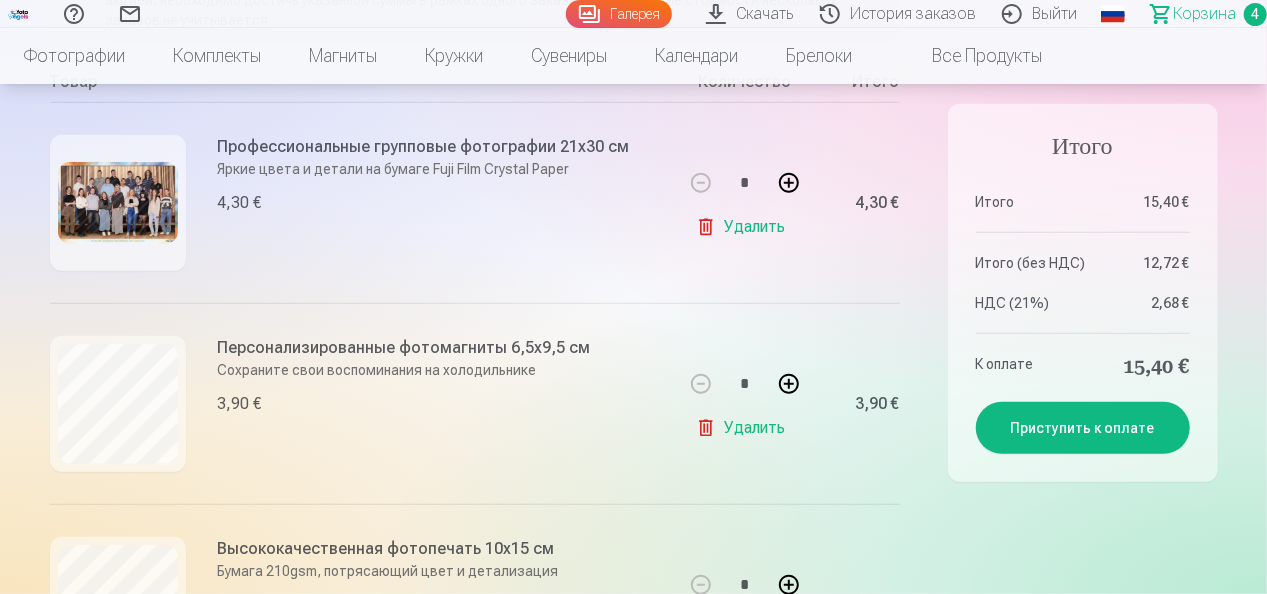 click on "Персонализированные фотомагниты 6,5x9,5 см" at bounding box center (404, 348) 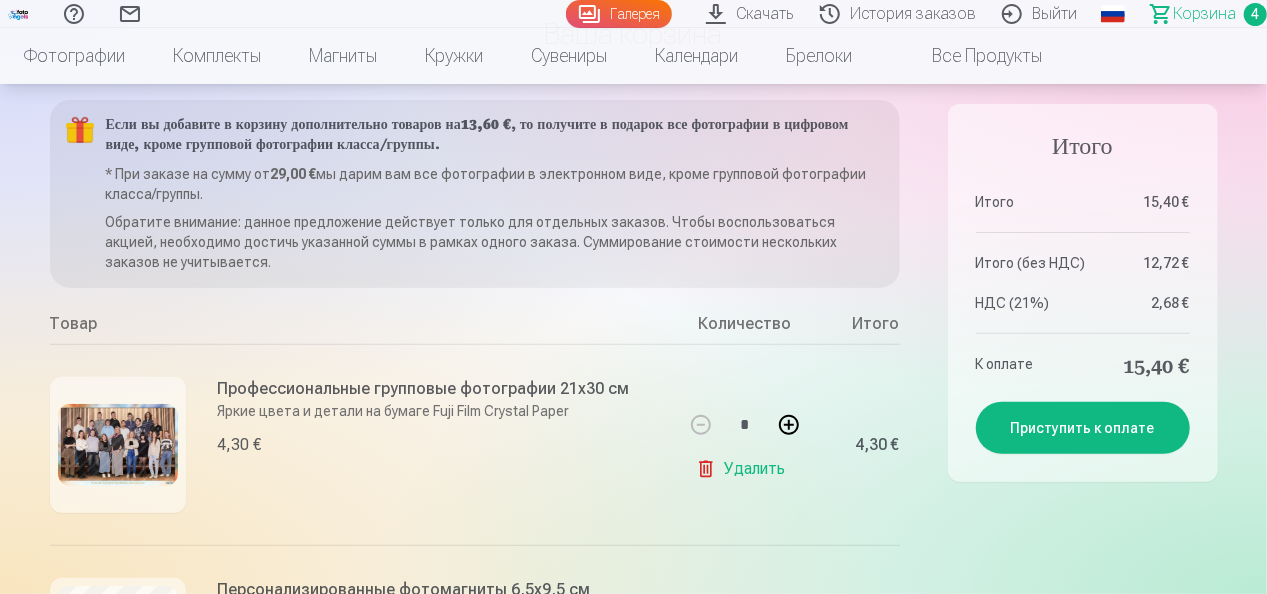 scroll, scrollTop: 0, scrollLeft: 0, axis: both 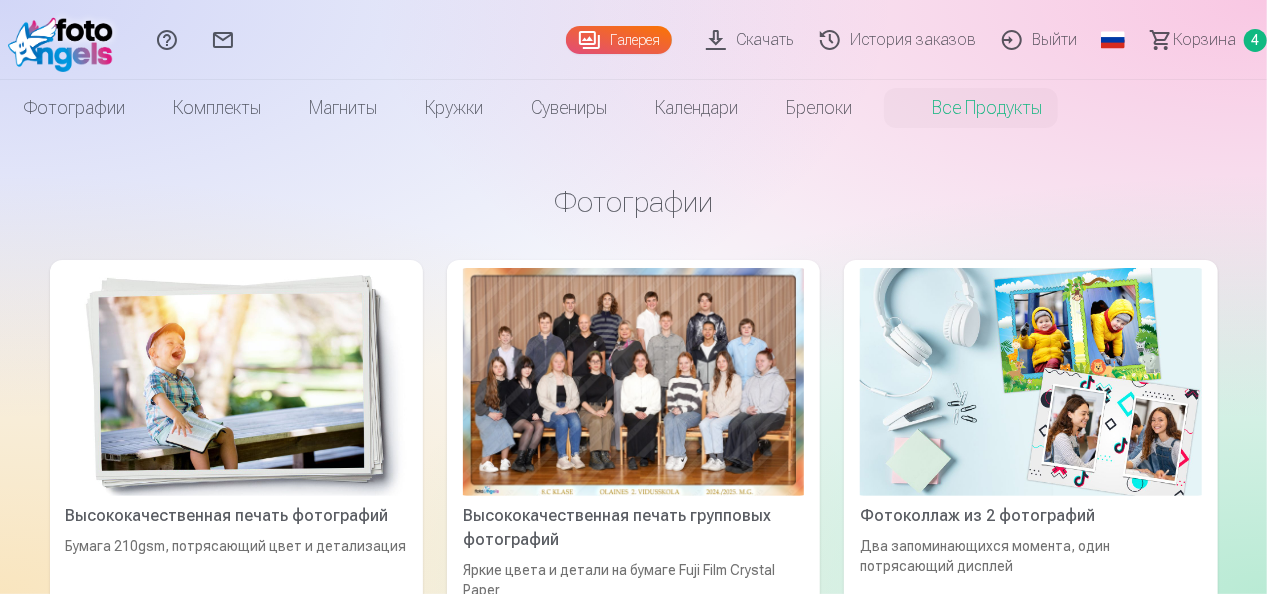 click at bounding box center (65, 40) 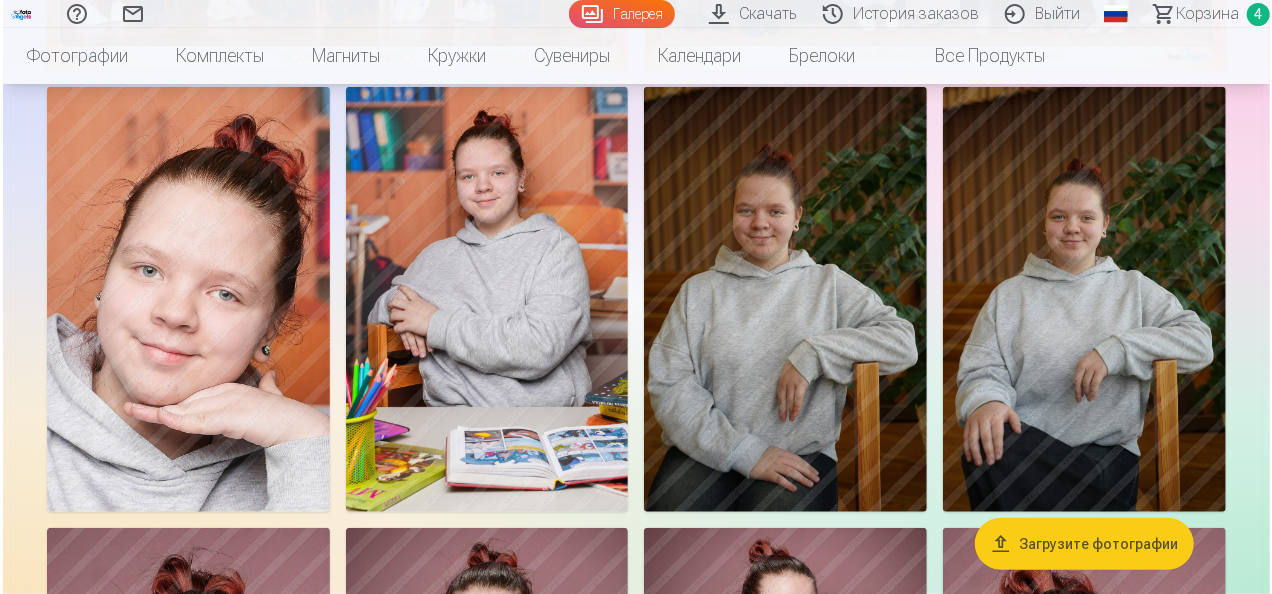 scroll, scrollTop: 550, scrollLeft: 0, axis: vertical 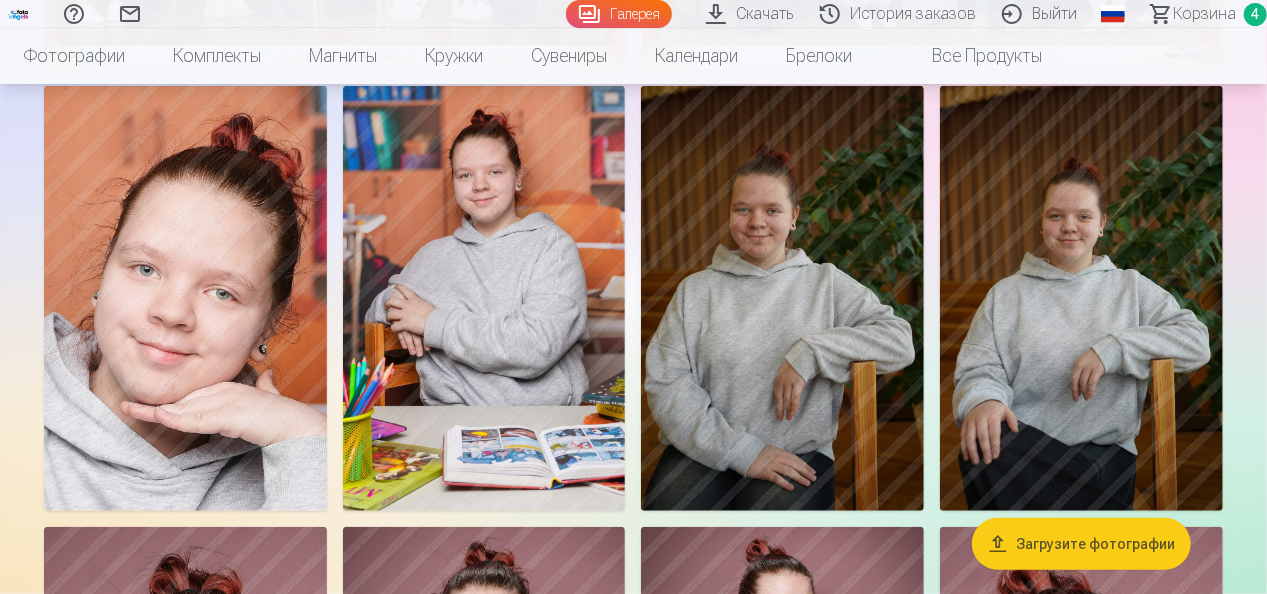 click at bounding box center [484, 298] 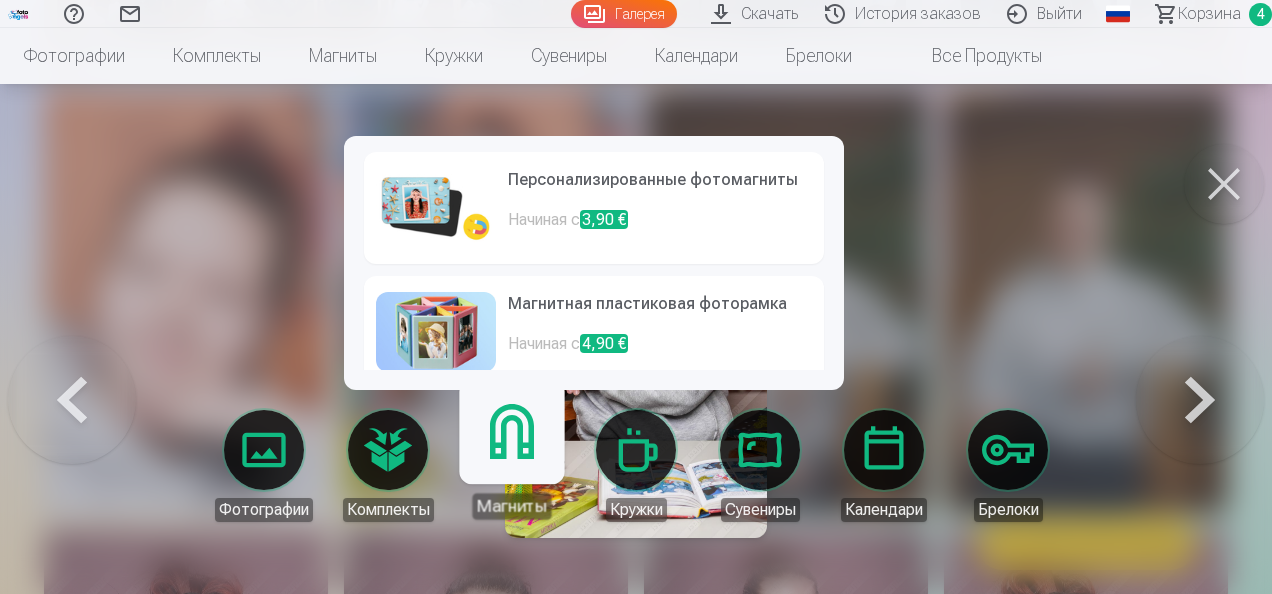 click on "Магниты" at bounding box center [511, 457] 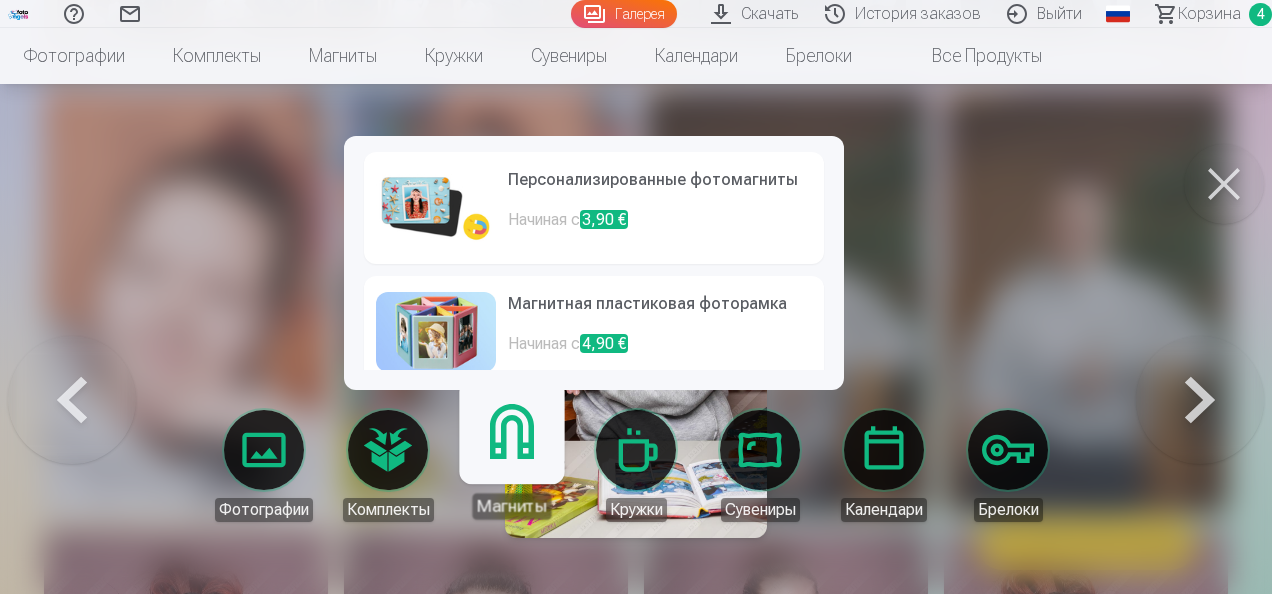 click on "Персонализированные фотомагниты" at bounding box center [660, 188] 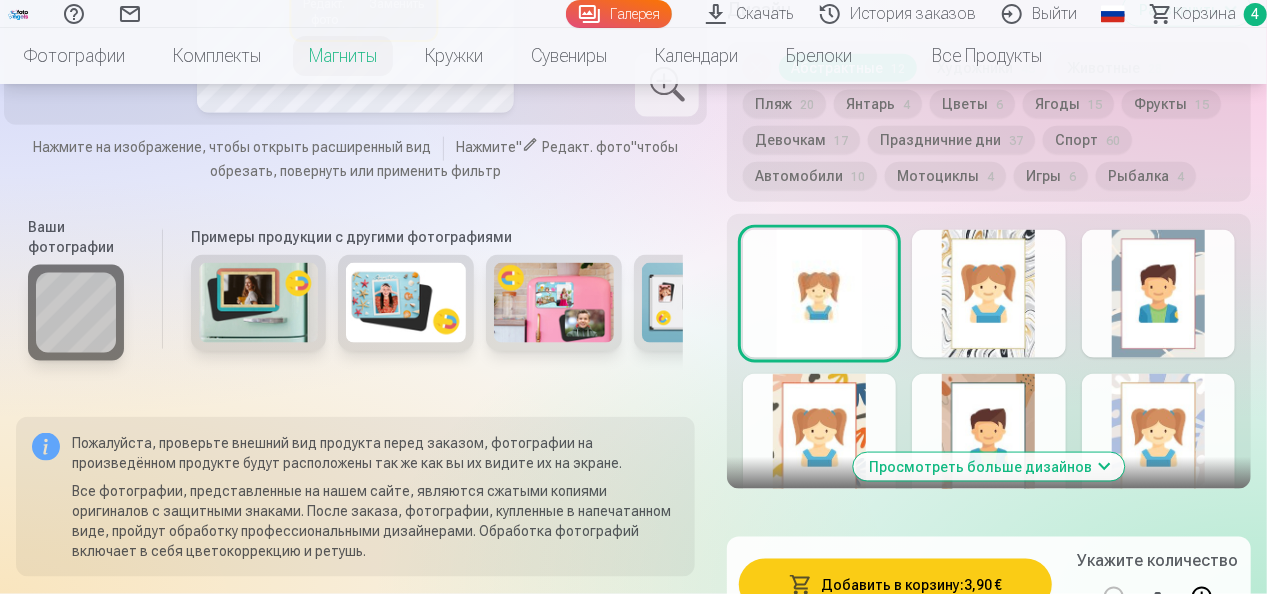 scroll, scrollTop: 1199, scrollLeft: 0, axis: vertical 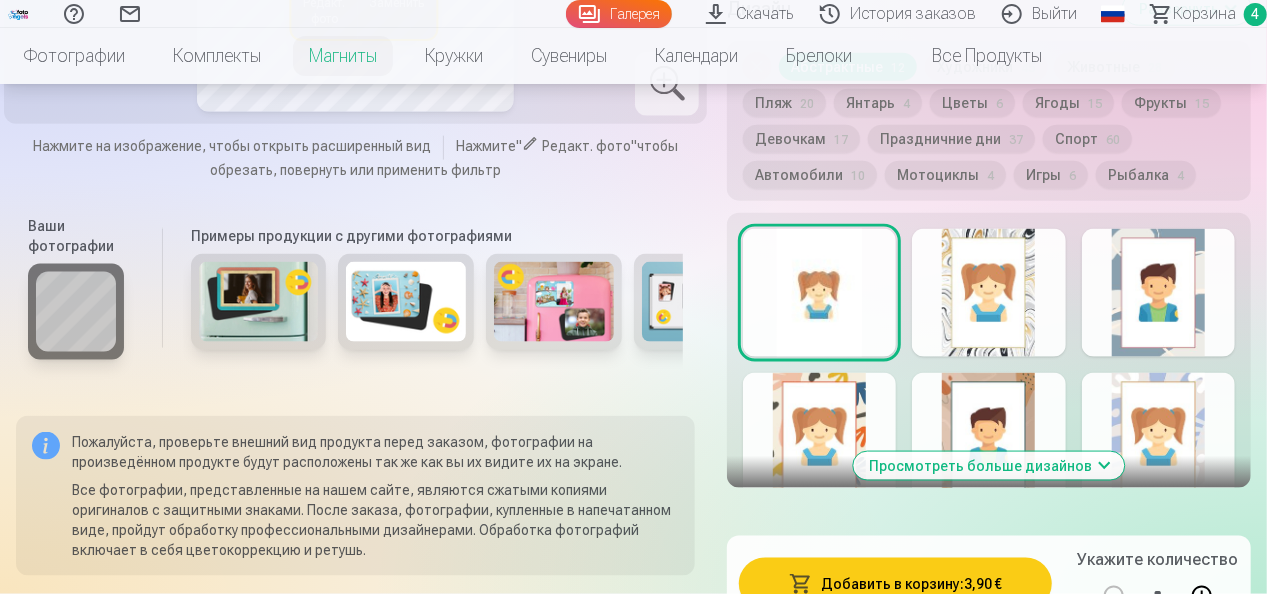 click on "Просмотреть больше дизайнов" at bounding box center (989, 466) 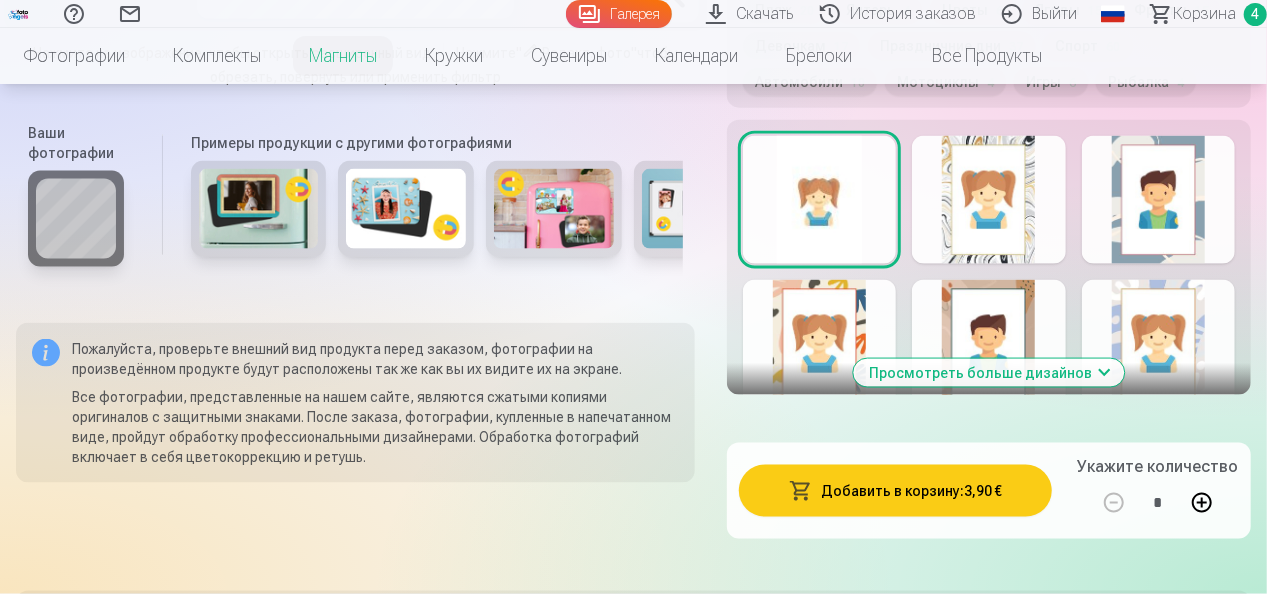 scroll, scrollTop: 1293, scrollLeft: 0, axis: vertical 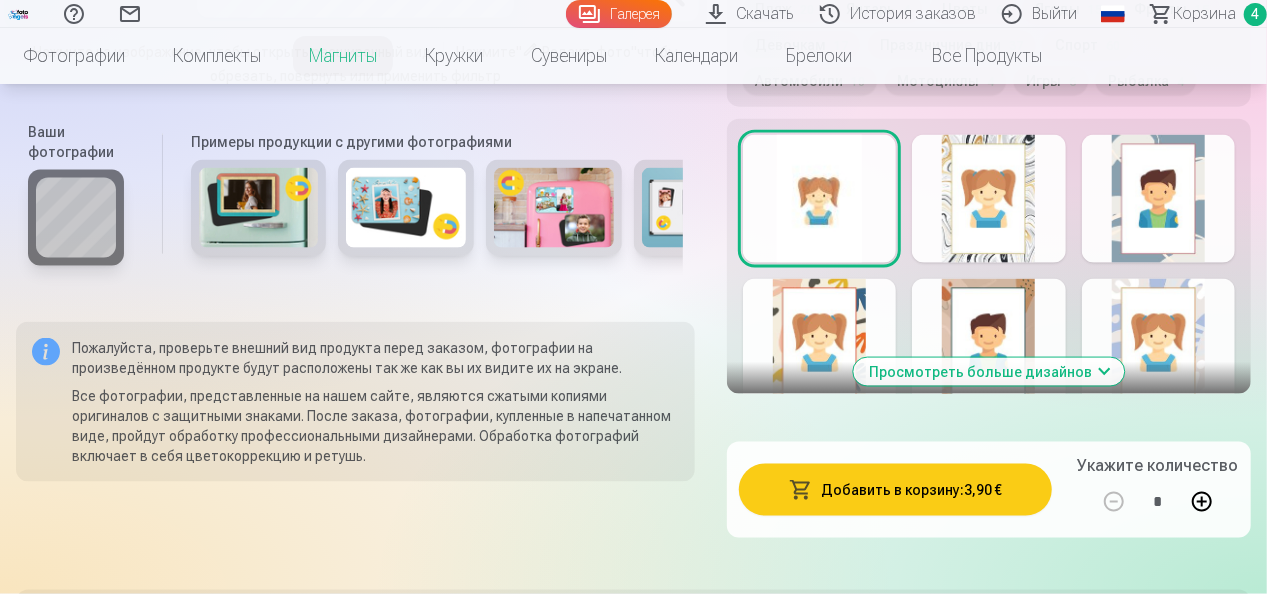 click at bounding box center (1158, 343) 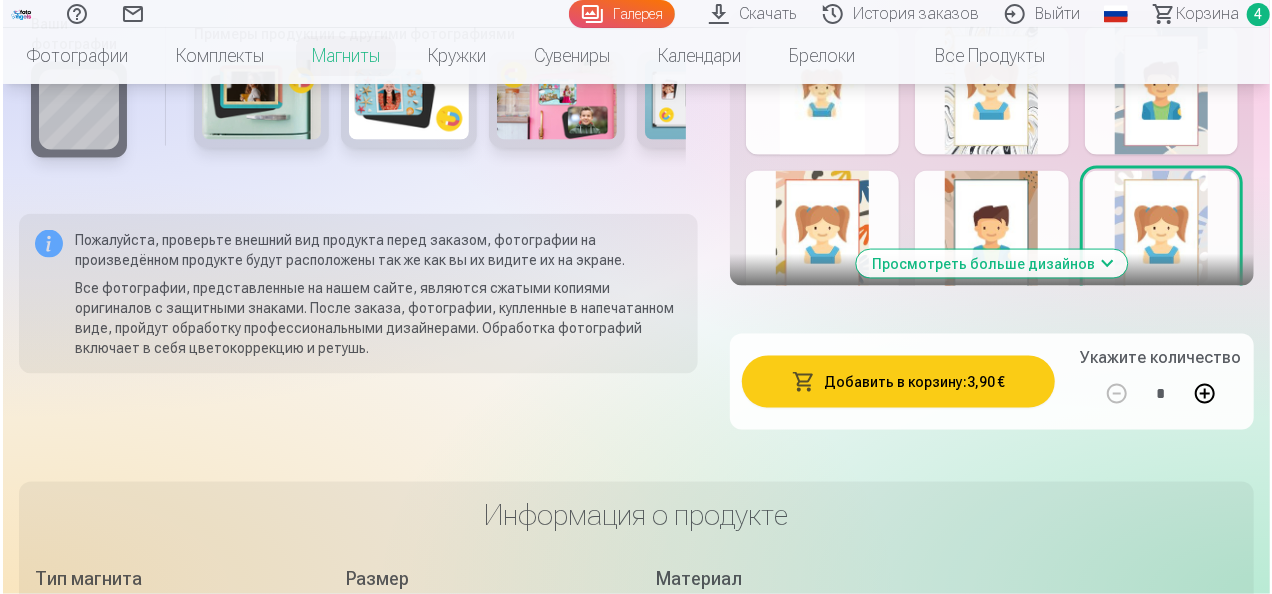 scroll, scrollTop: 1420, scrollLeft: 0, axis: vertical 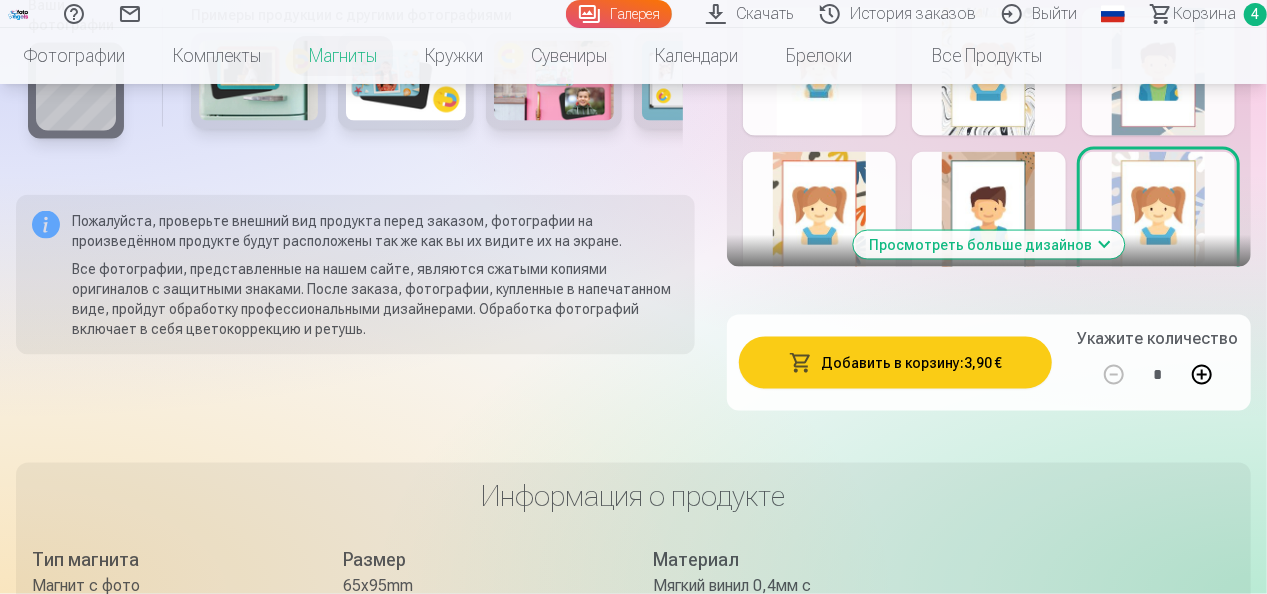 click on "Добавить в корзину : 3,90 €" at bounding box center [895, 363] 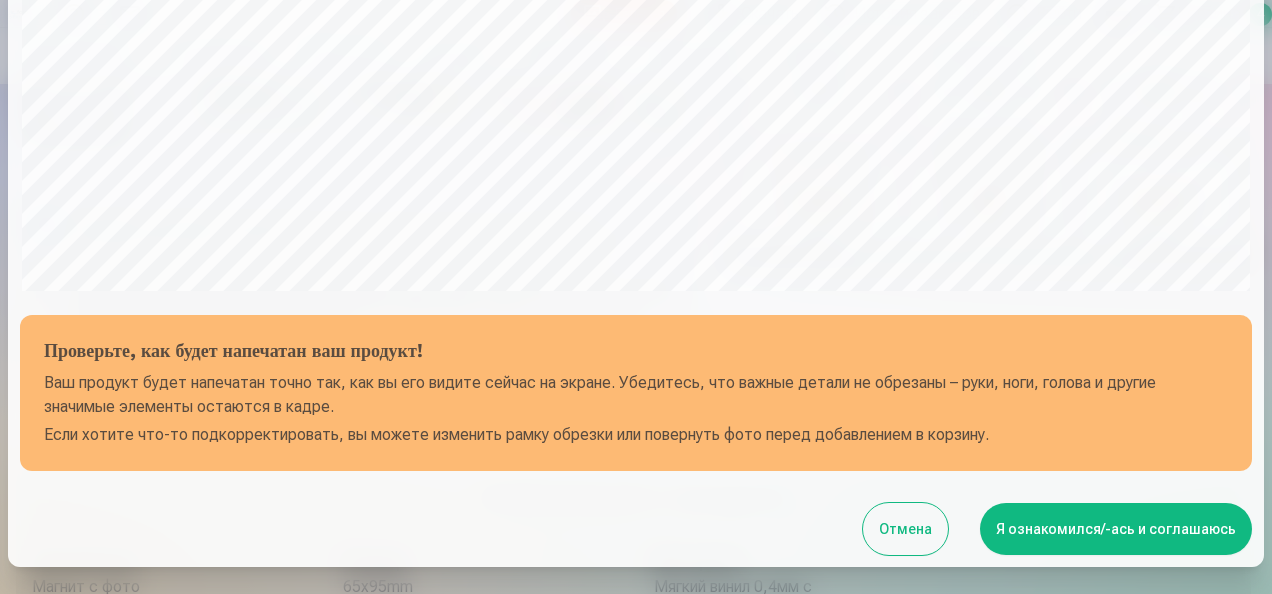 scroll, scrollTop: 665, scrollLeft: 0, axis: vertical 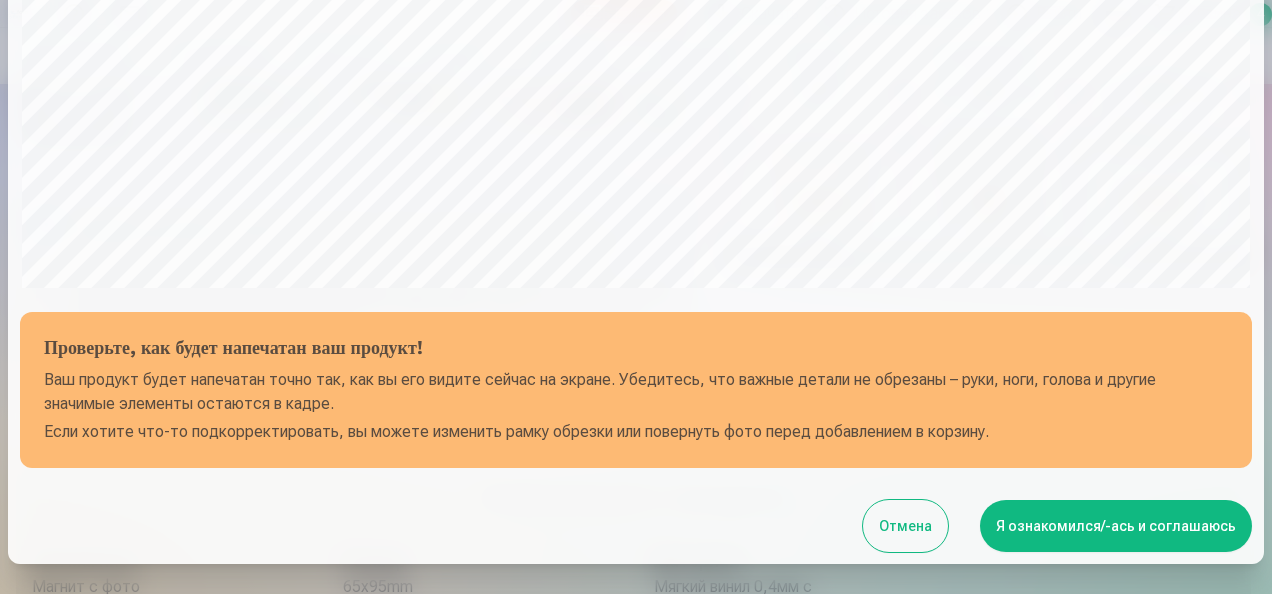 click on "Я ознакомился/-ась и соглашаюсь" at bounding box center [1116, 526] 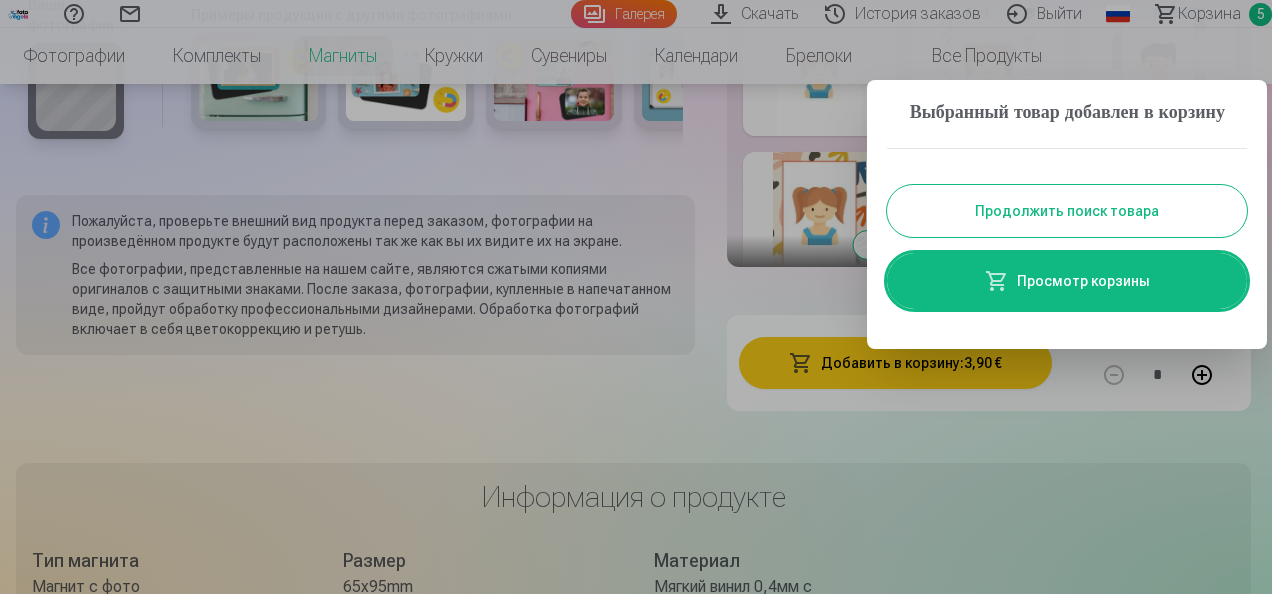 click on "Просмотр корзины" at bounding box center [1067, 281] 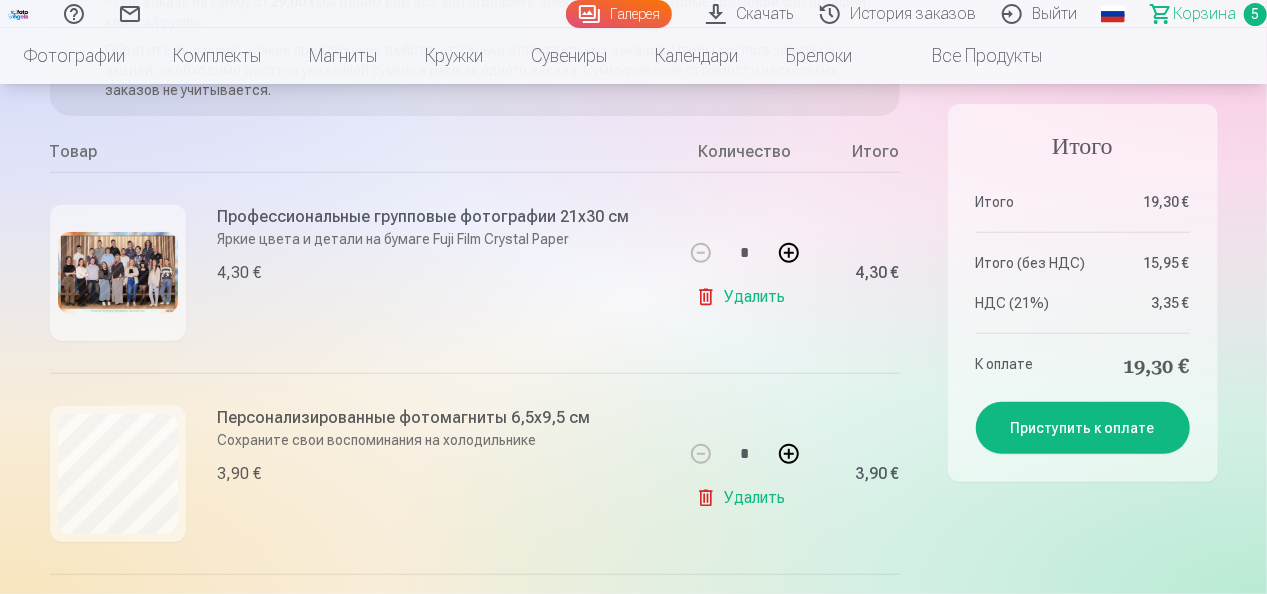scroll, scrollTop: 339, scrollLeft: 0, axis: vertical 